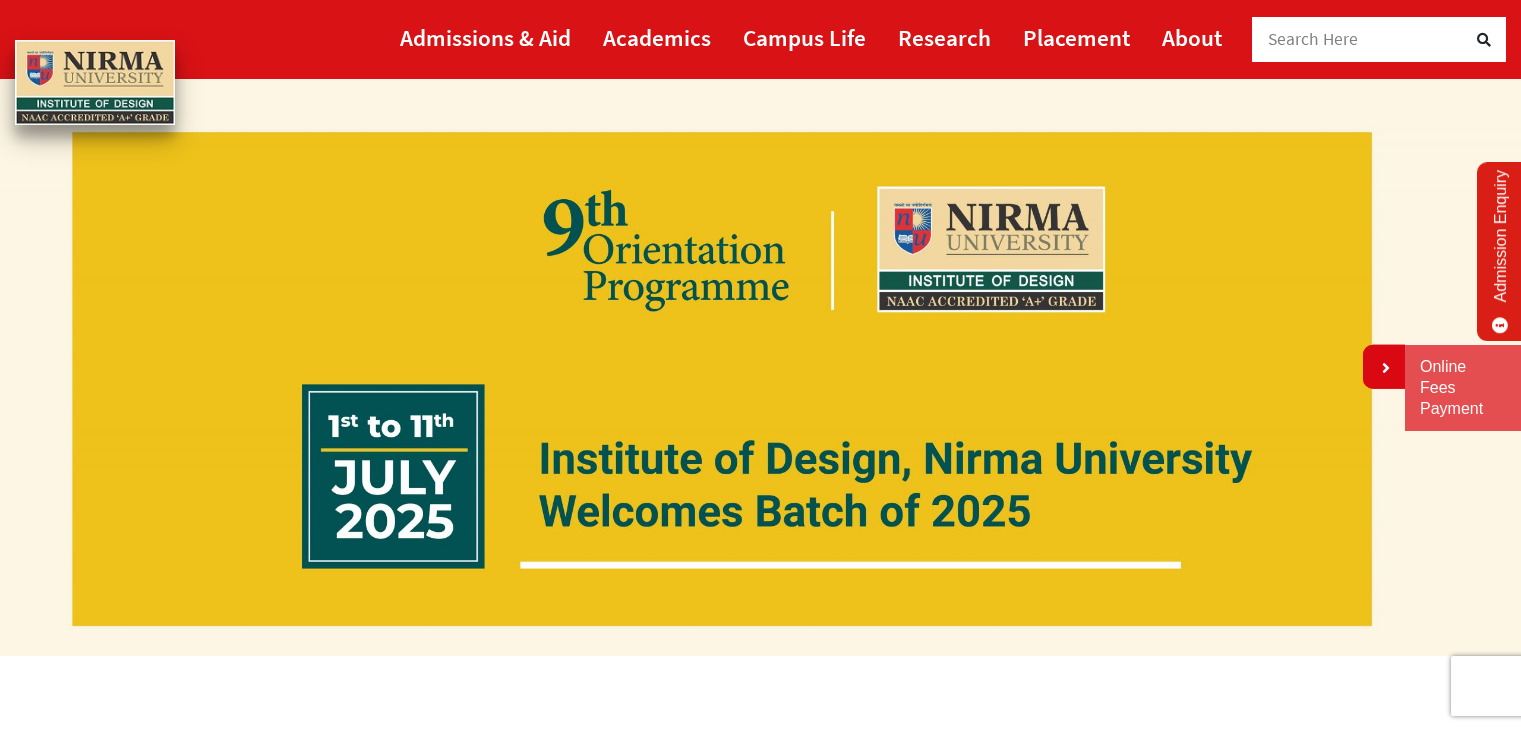 scroll, scrollTop: 0, scrollLeft: 0, axis: both 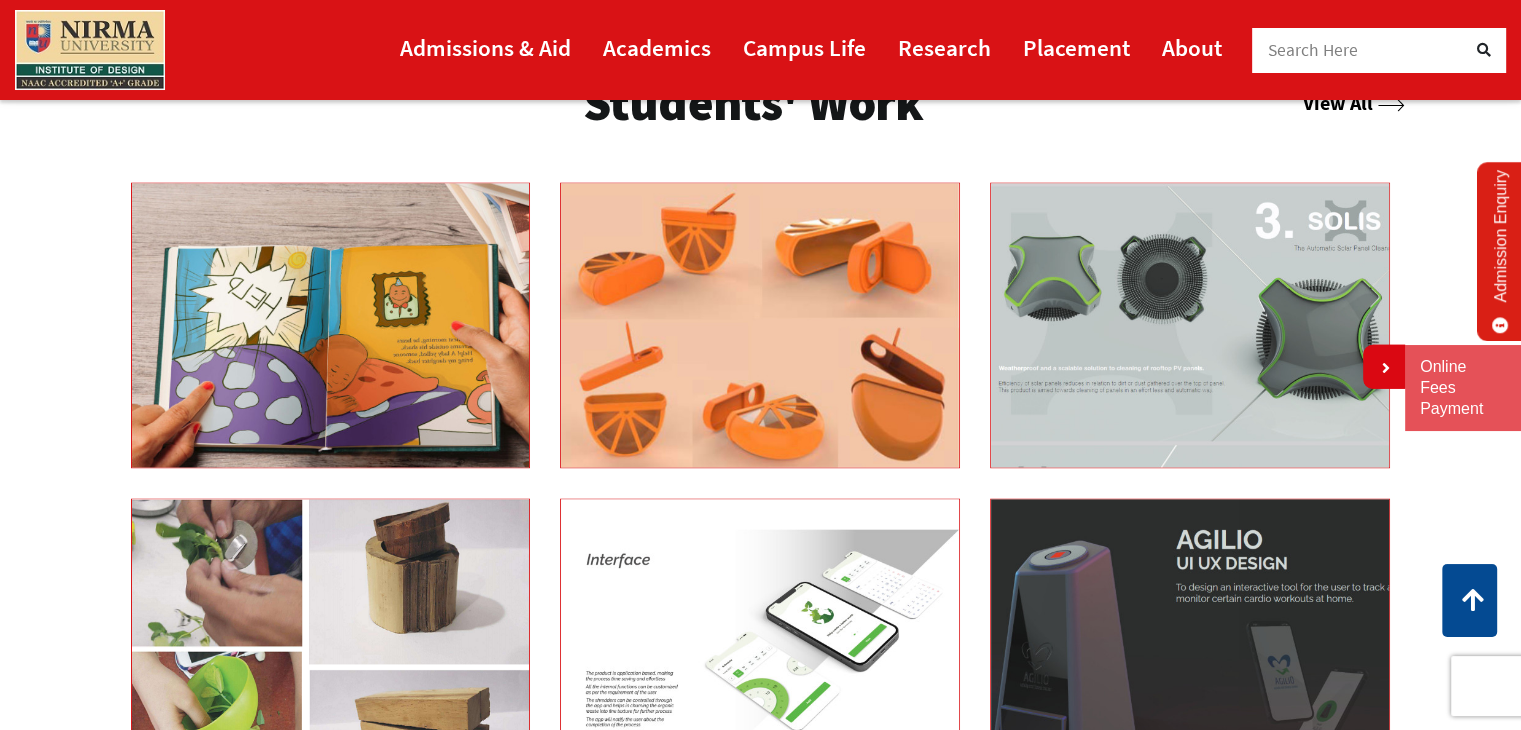 click on "View All" at bounding box center [1354, 102] 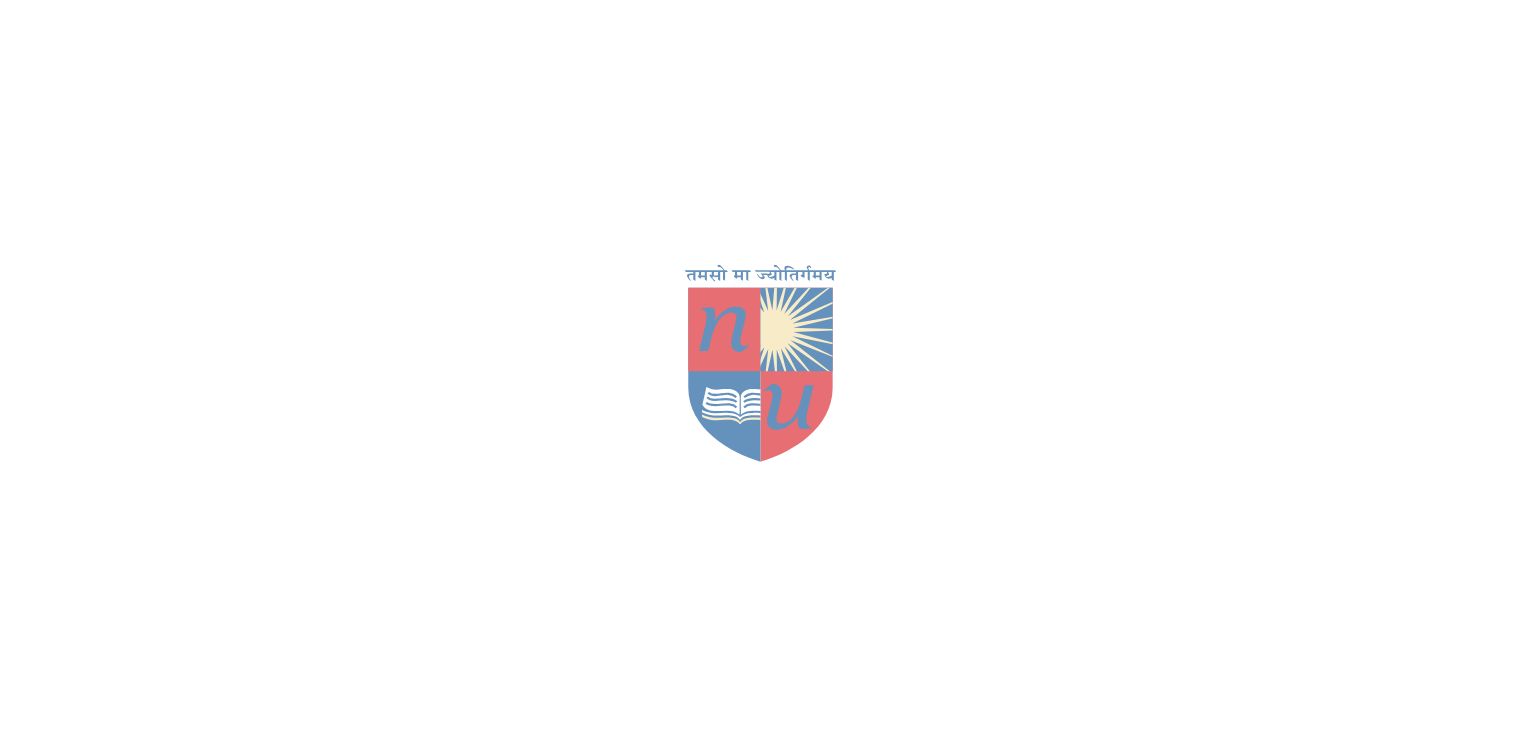 scroll, scrollTop: 0, scrollLeft: 0, axis: both 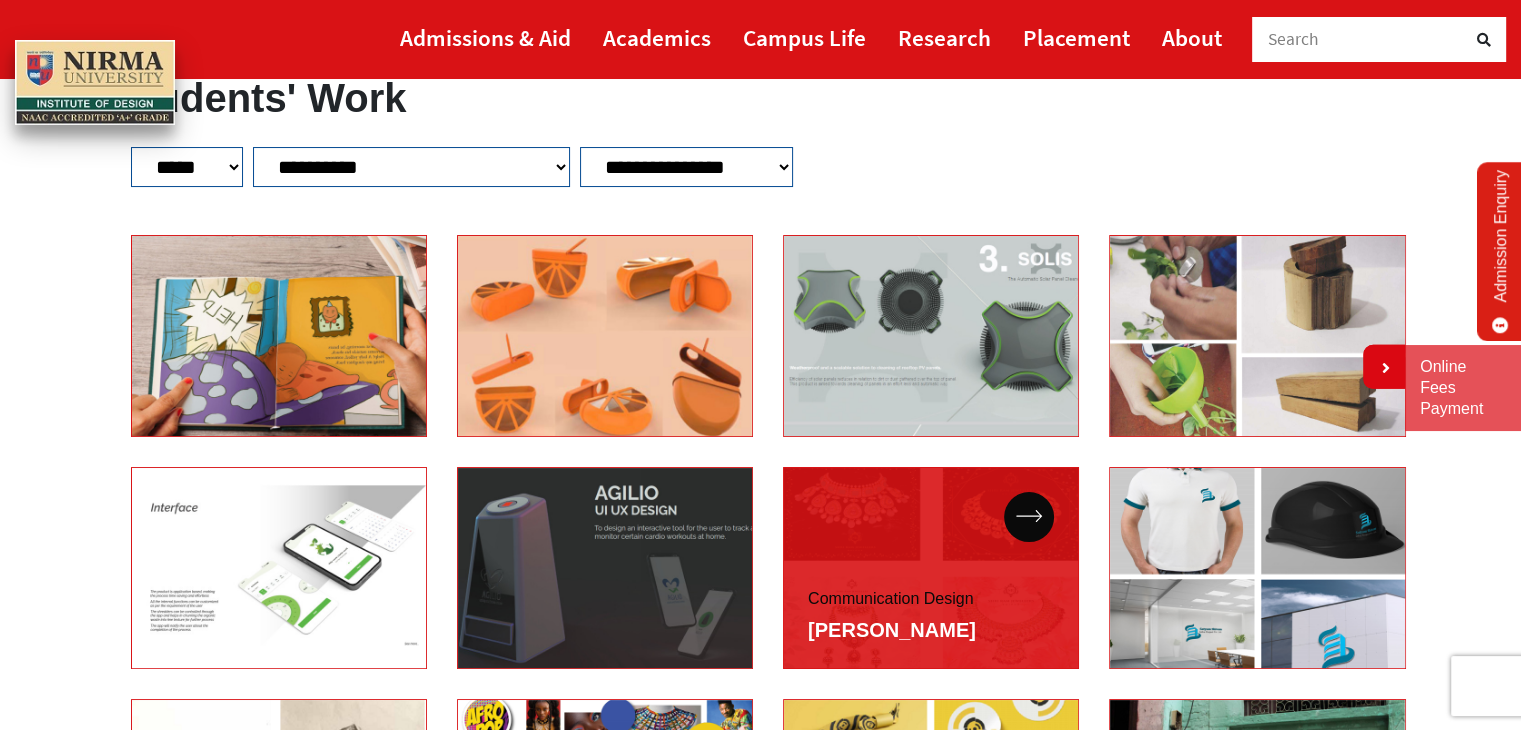 click on "Communication Design" at bounding box center (890, 598) 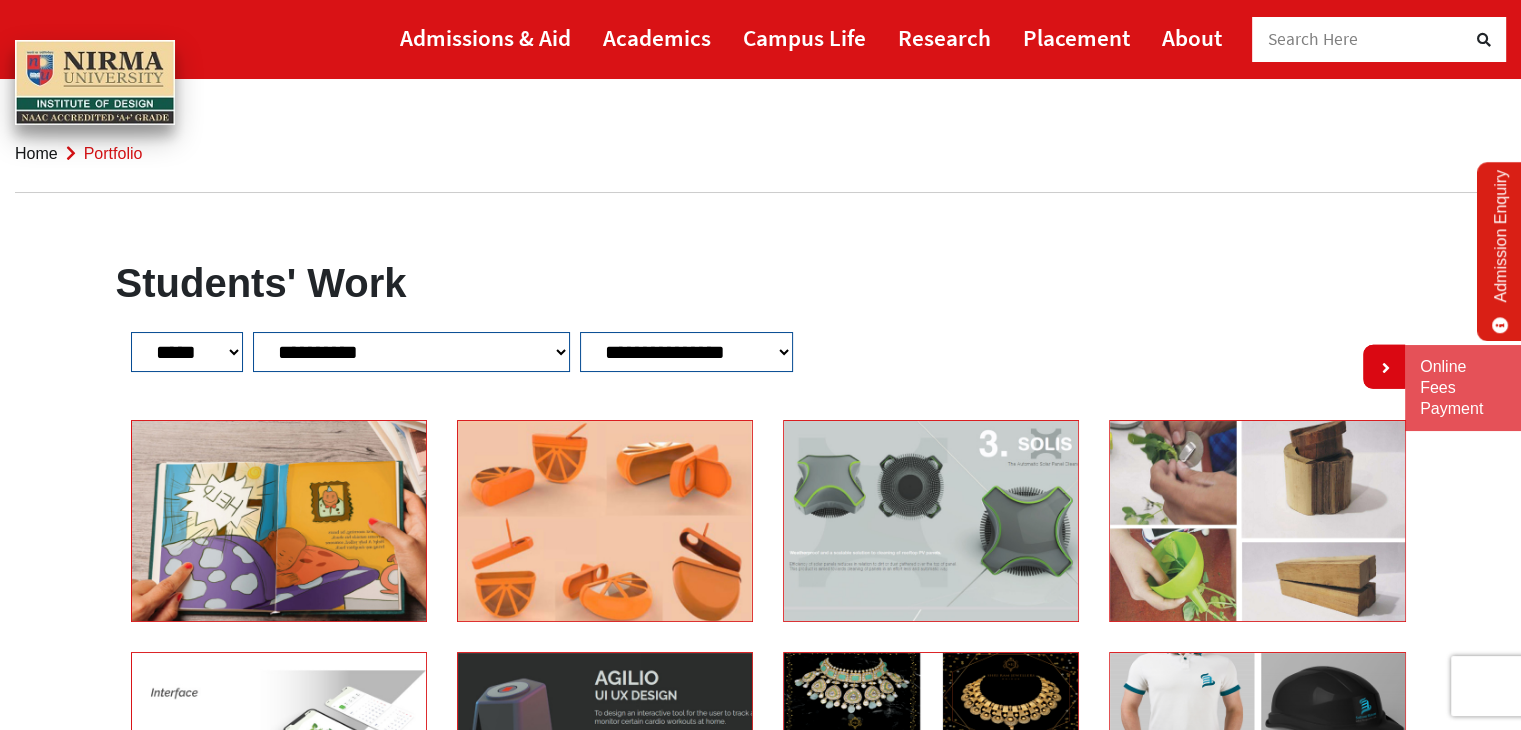 scroll, scrollTop: 0, scrollLeft: 0, axis: both 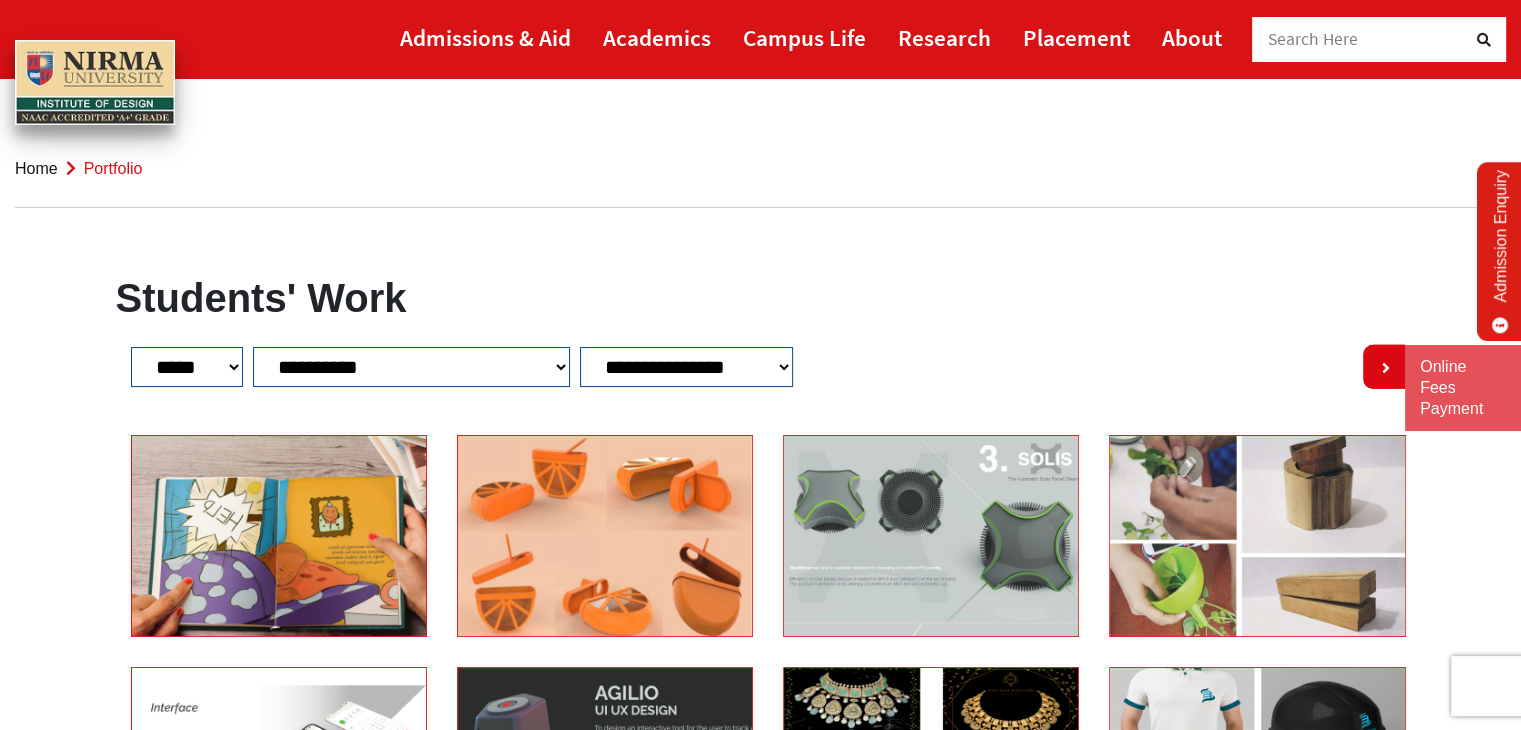 click on "**********" at bounding box center [686, 367] 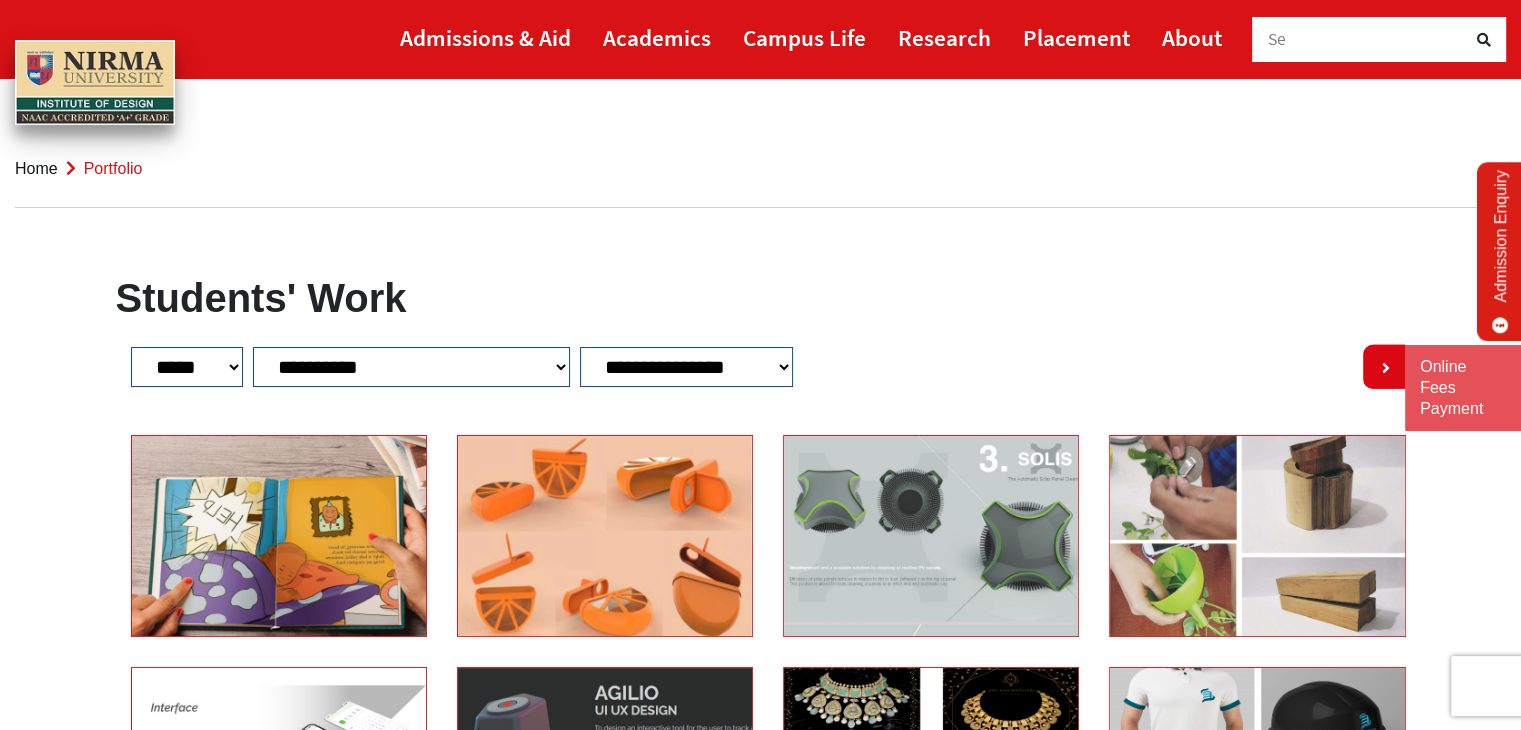 click on "**********" at bounding box center (760, 3962) 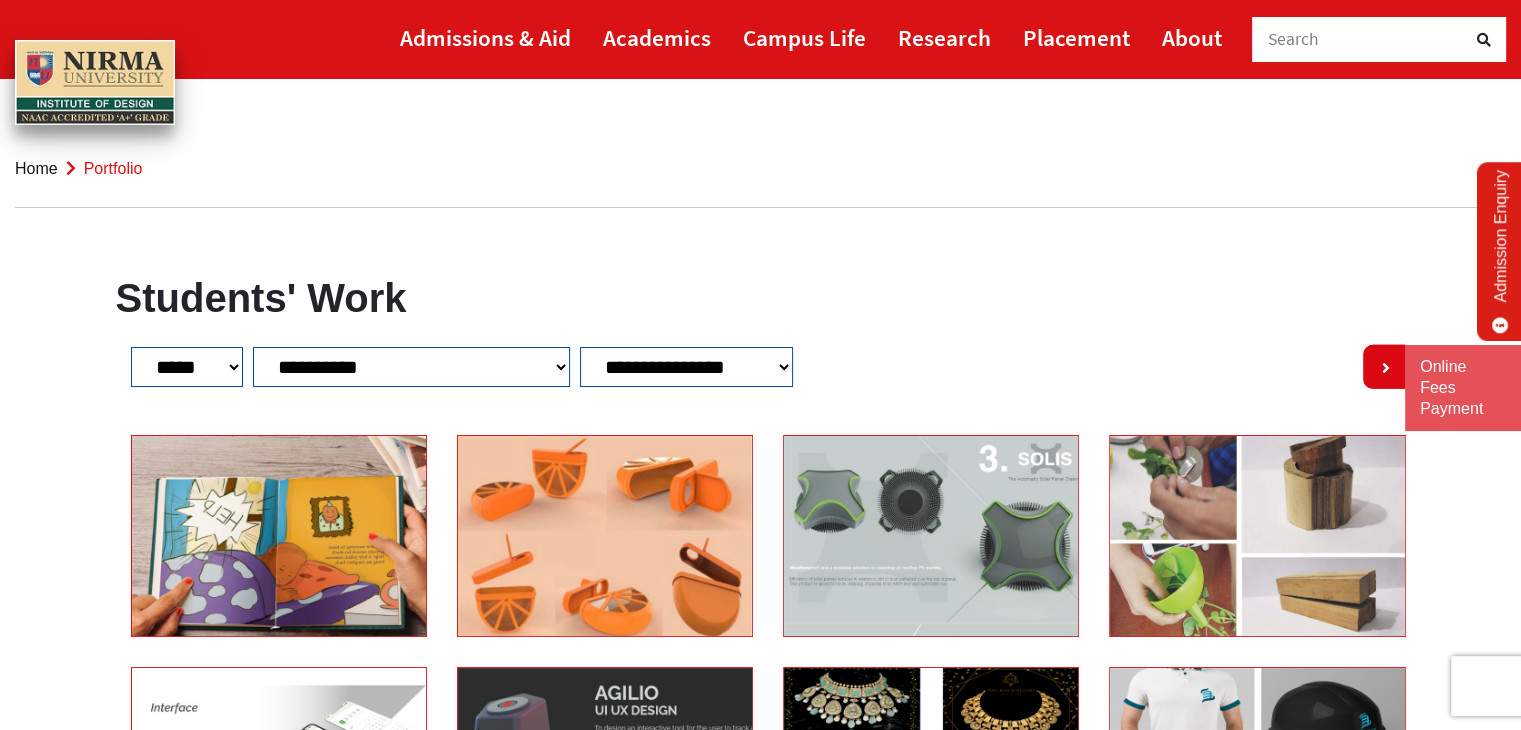 click on "**********" at bounding box center (411, 367) 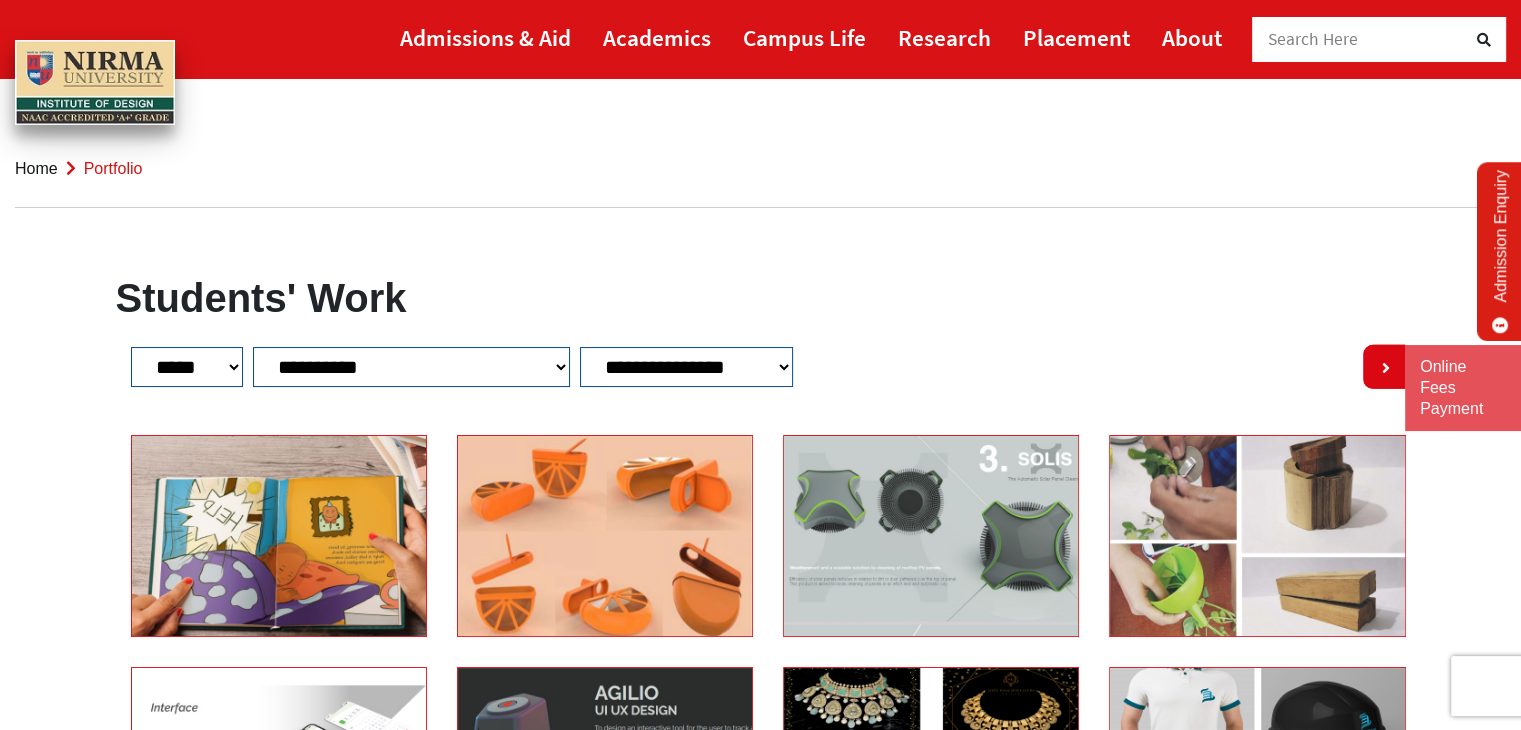 select on "**" 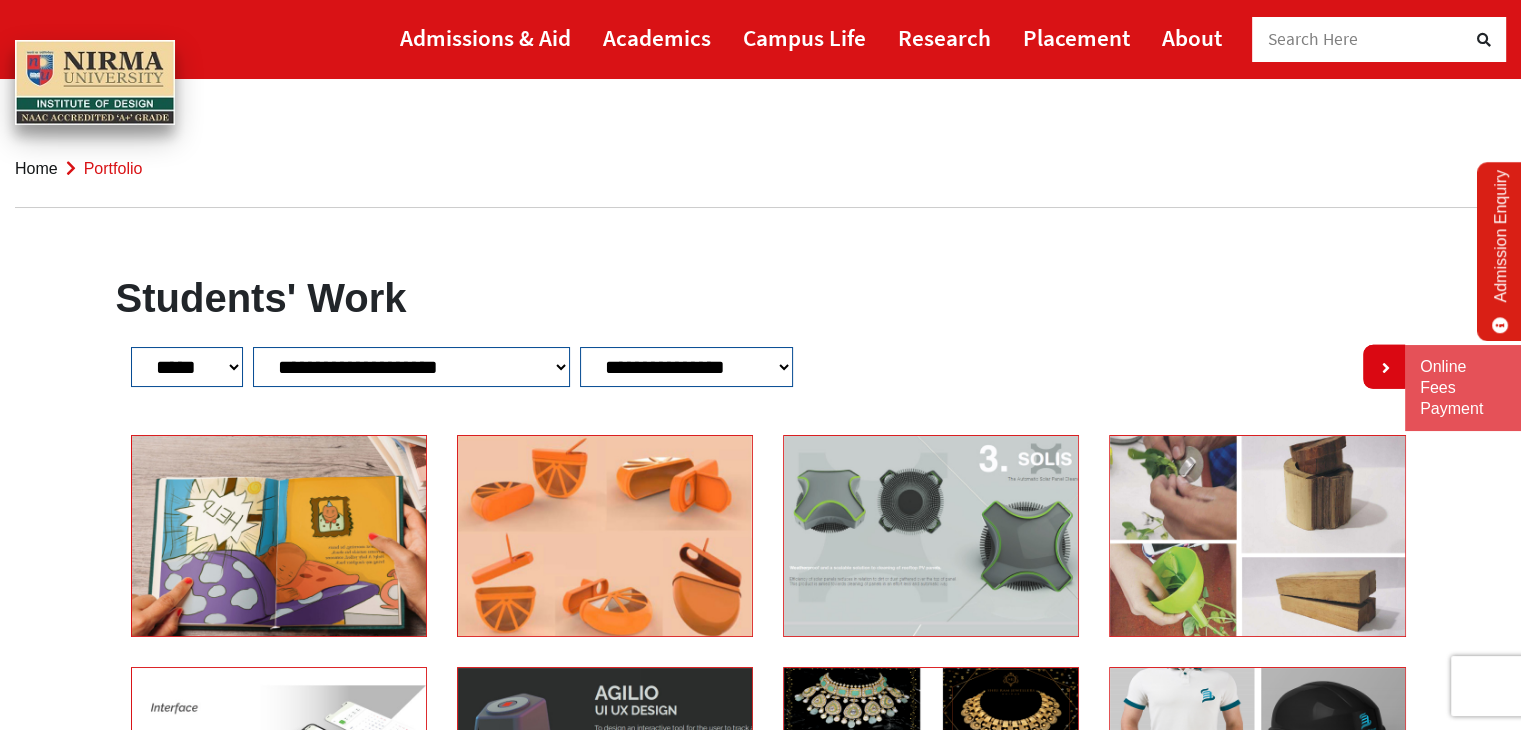click on "**********" at bounding box center [411, 367] 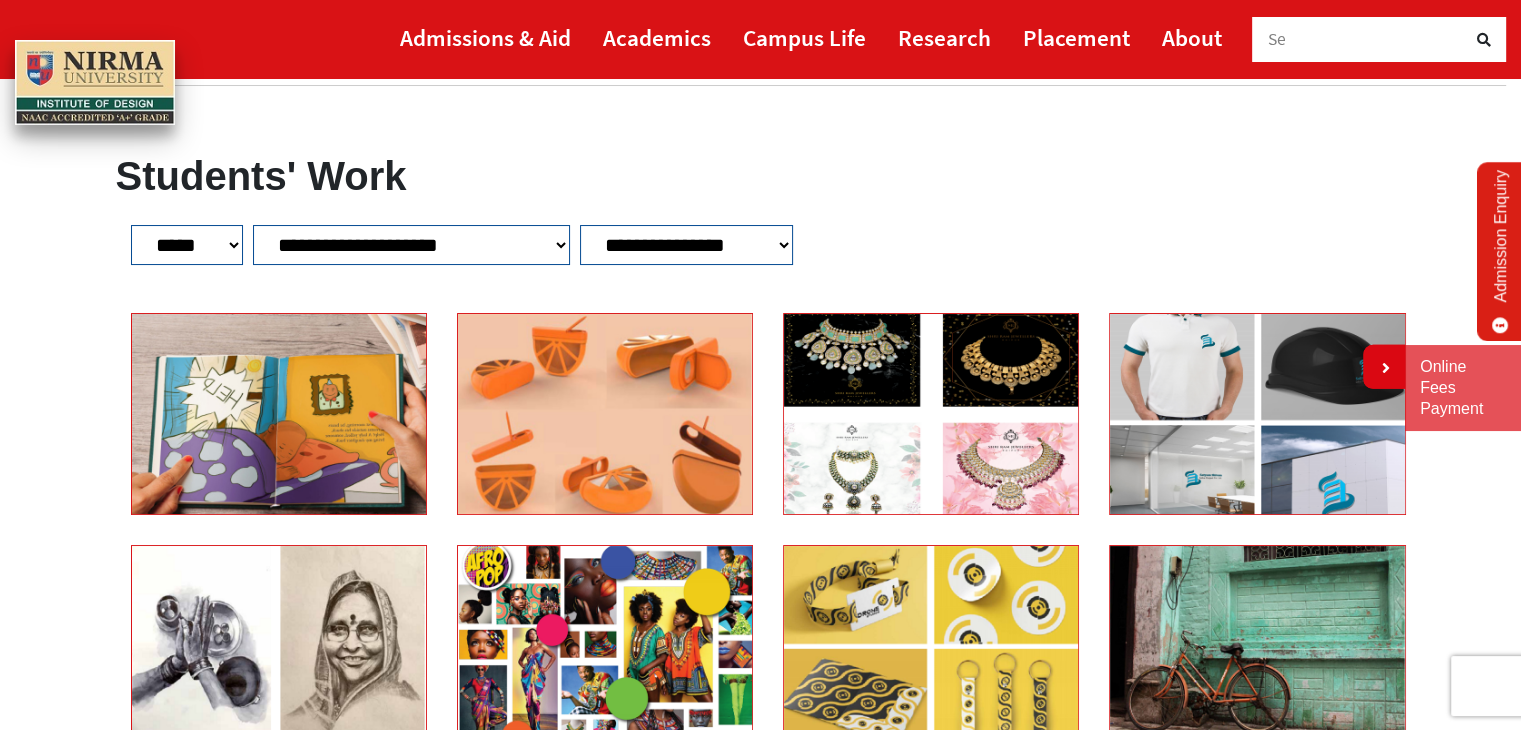 scroll, scrollTop: 256, scrollLeft: 0, axis: vertical 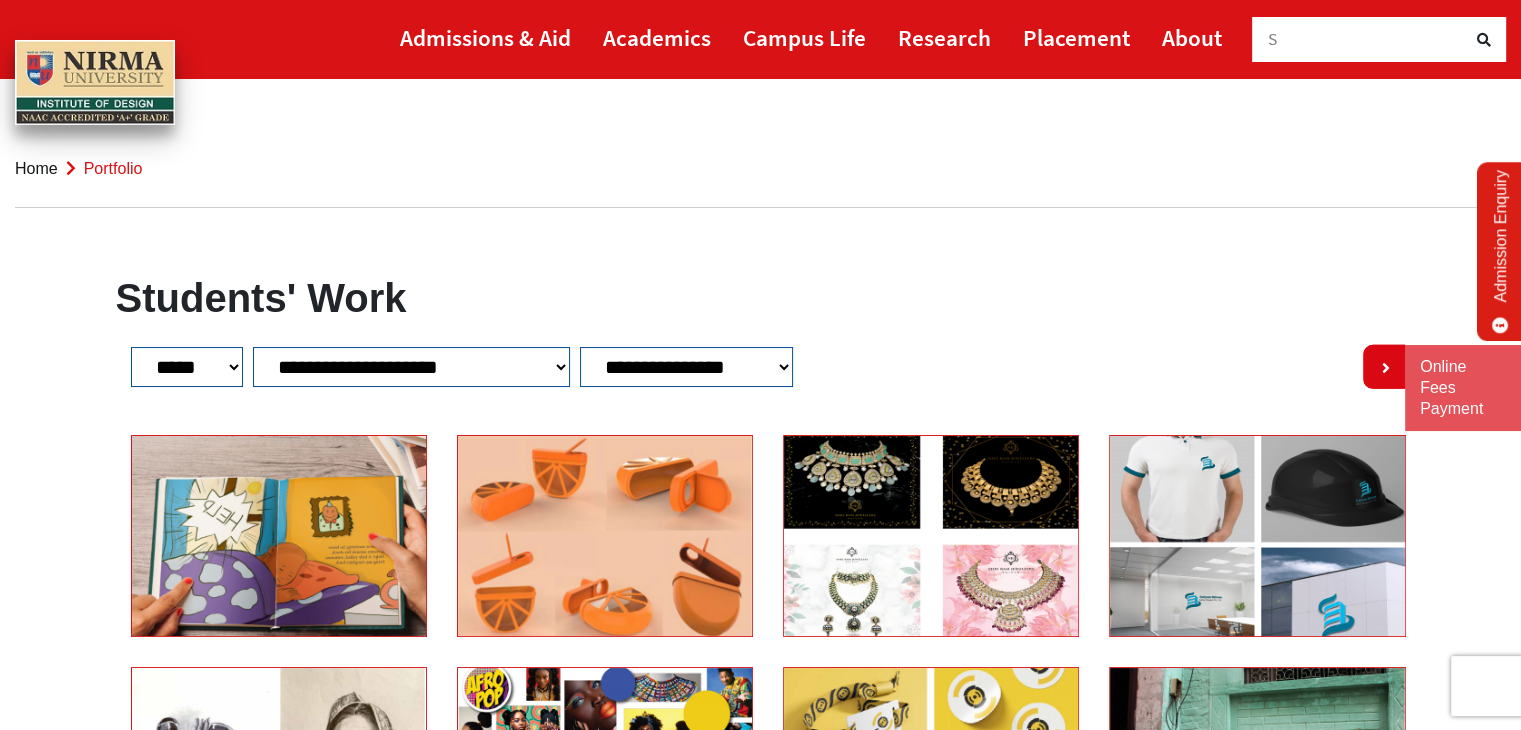 click on "Home" at bounding box center (36, 168) 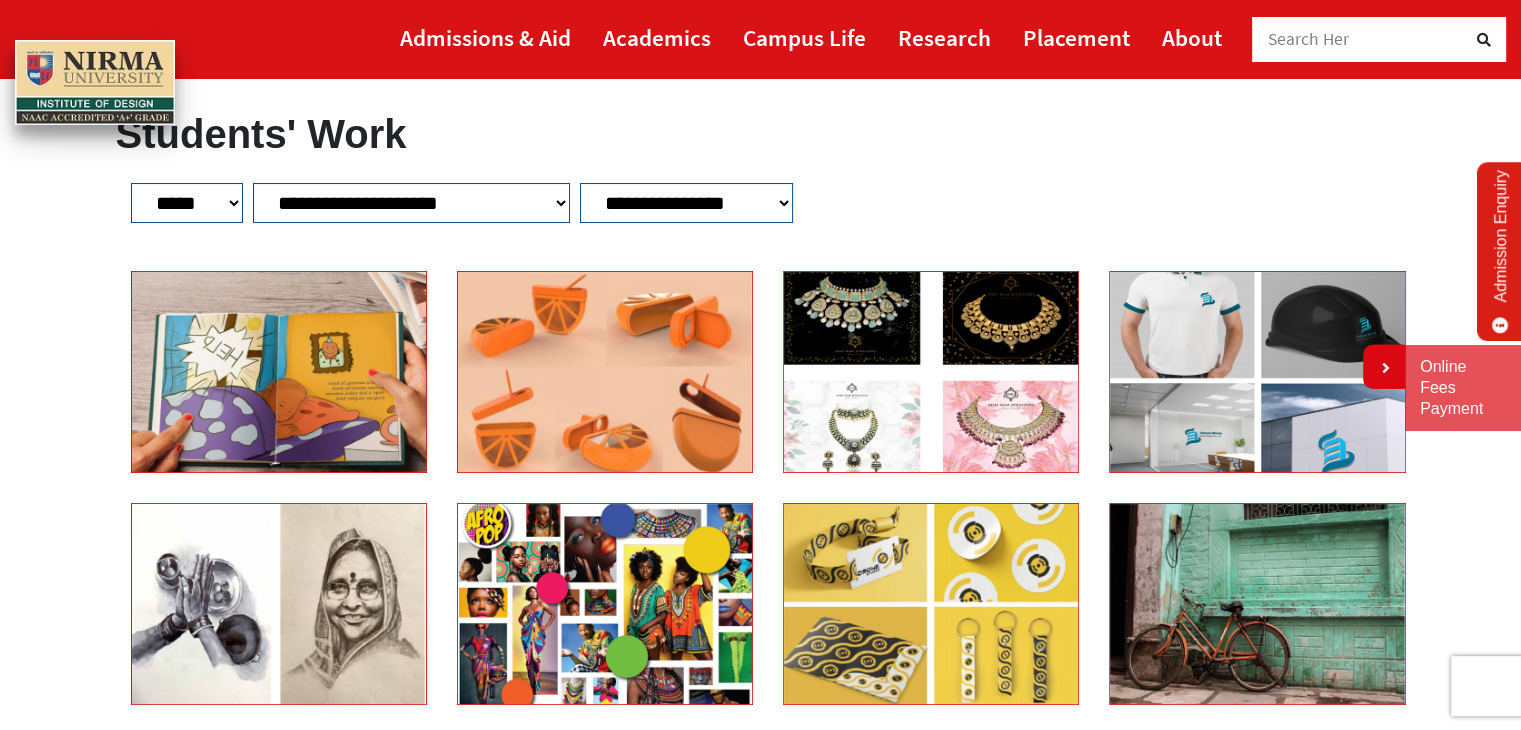 scroll, scrollTop: 164, scrollLeft: 0, axis: vertical 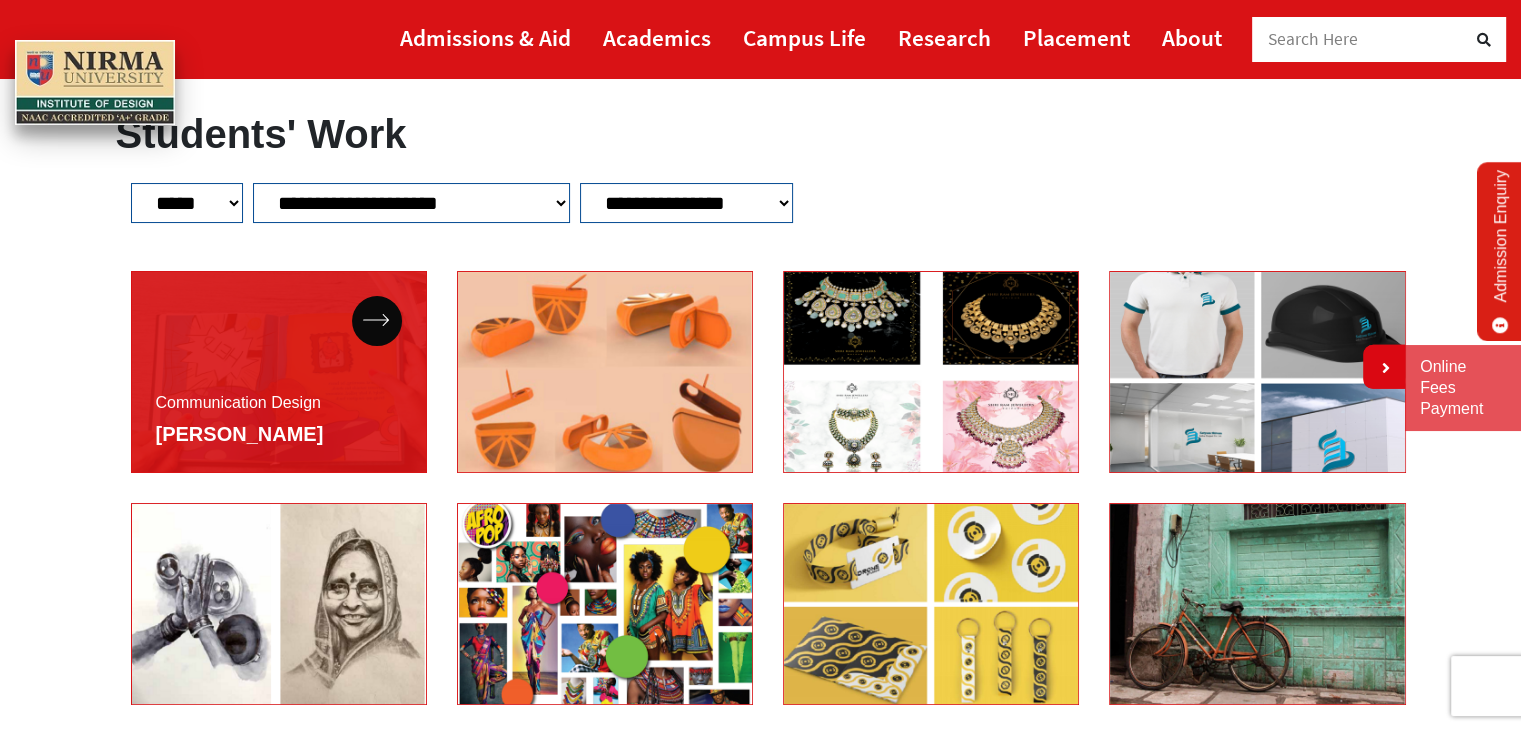click on "Communication Design Saee Kerkar" at bounding box center (279, 372) 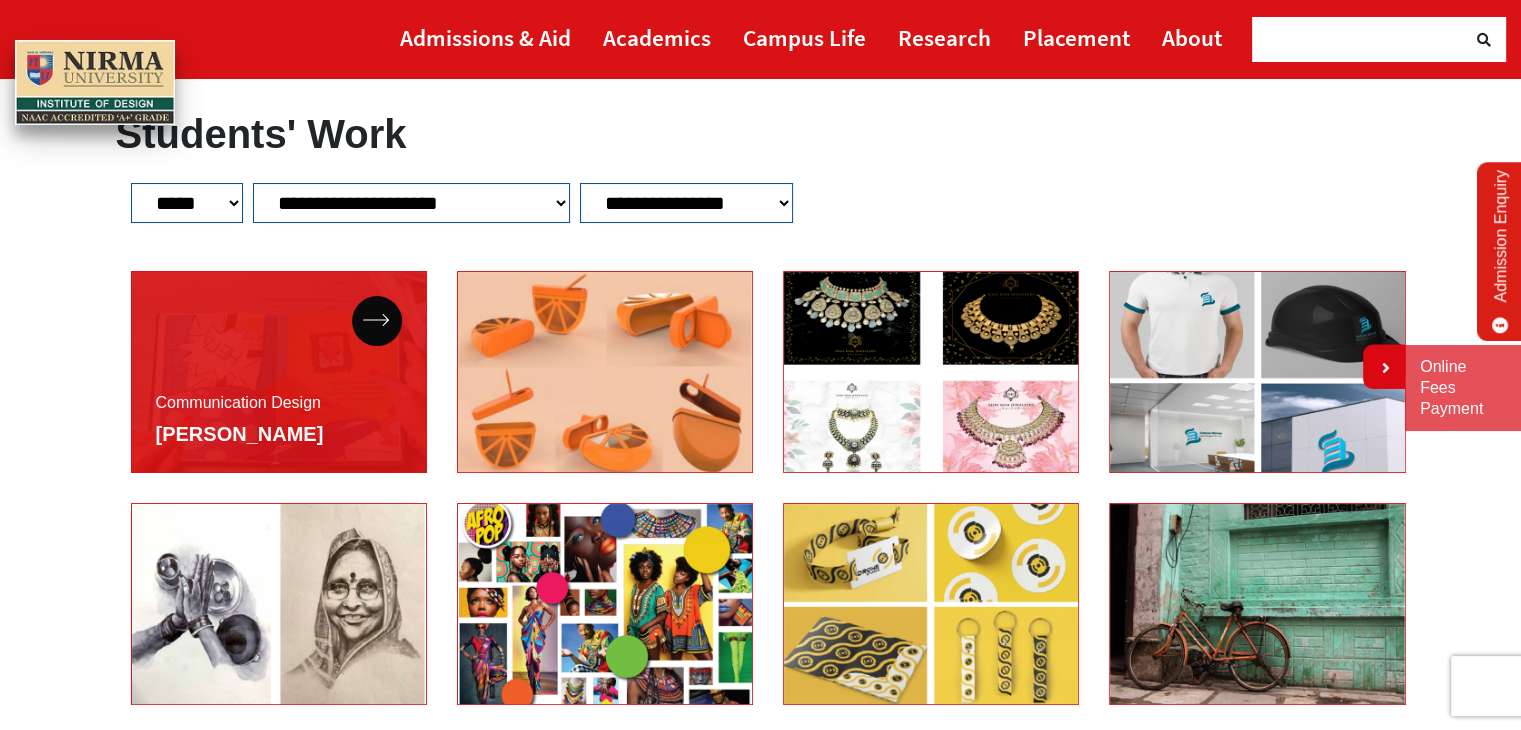 click on "Communication Design Saee Kerkar" at bounding box center [279, 372] 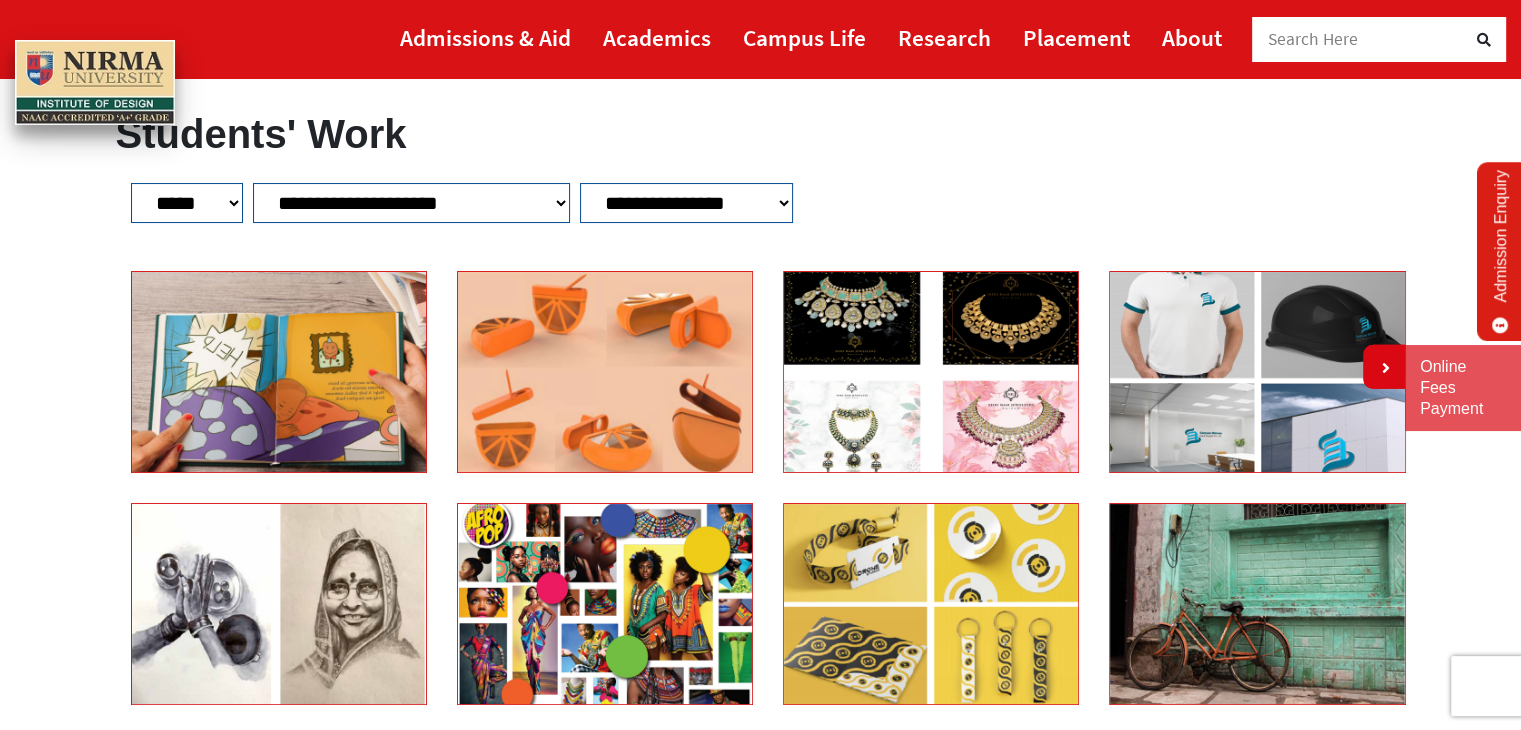 click on "**********" at bounding box center (411, 203) 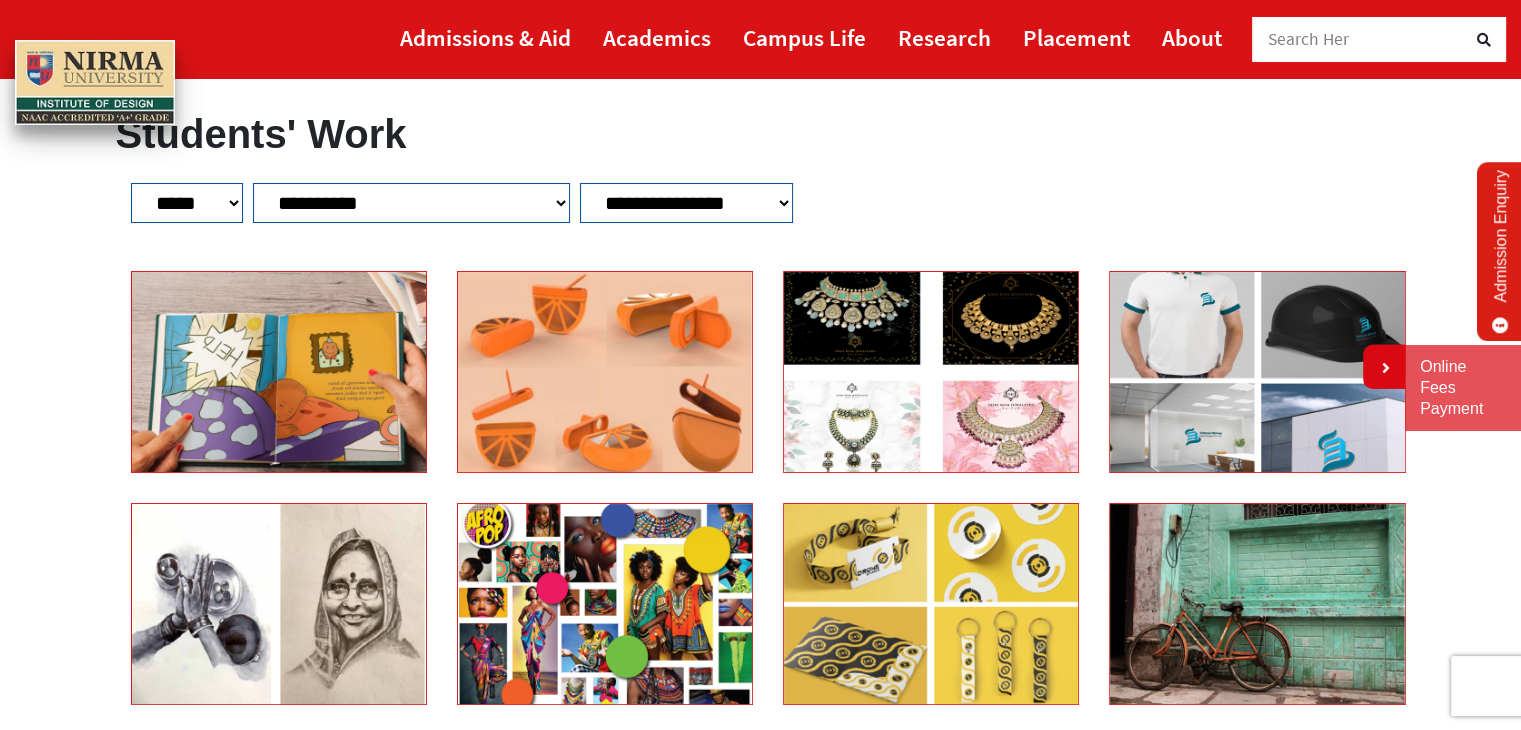 click on "**********" at bounding box center (411, 203) 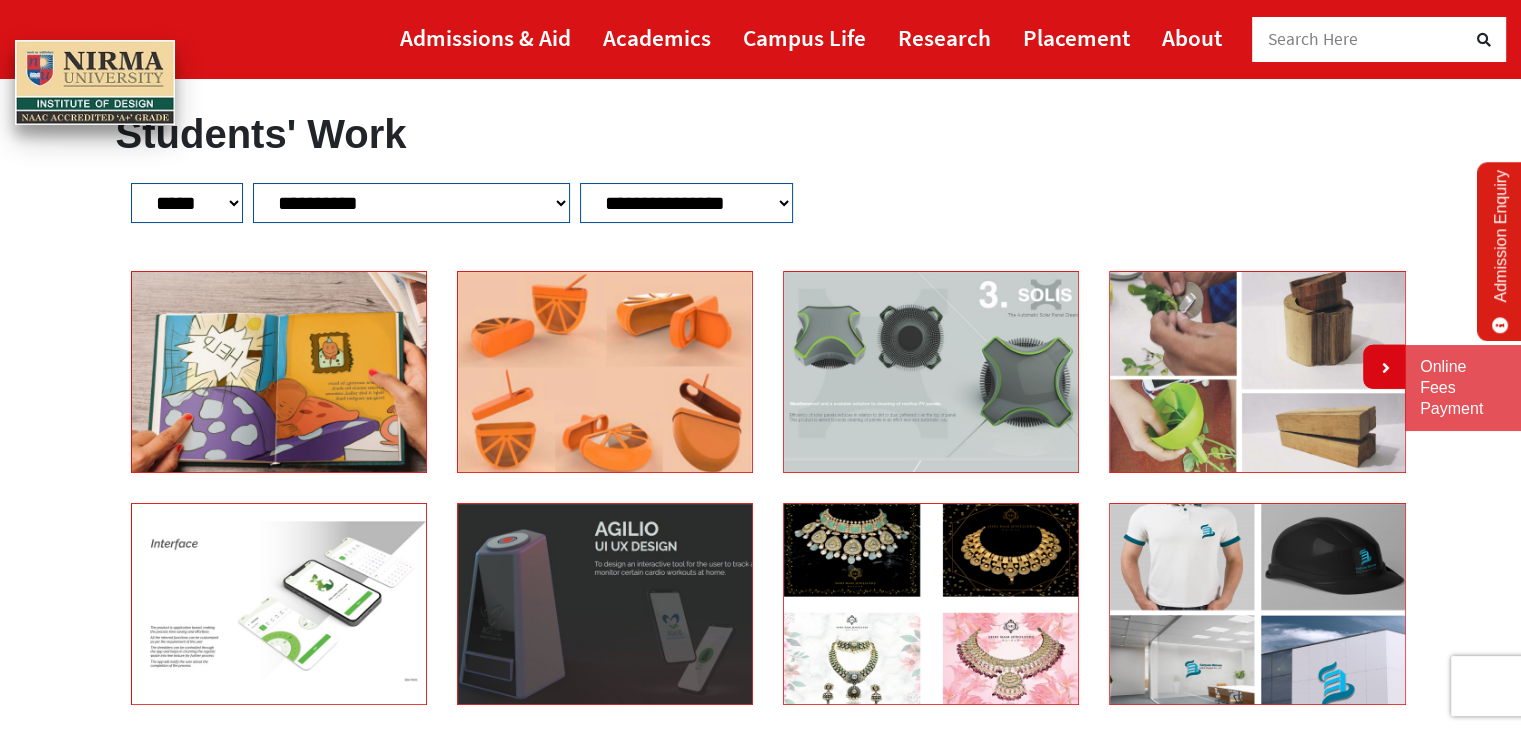 click on "**********" at bounding box center (411, 203) 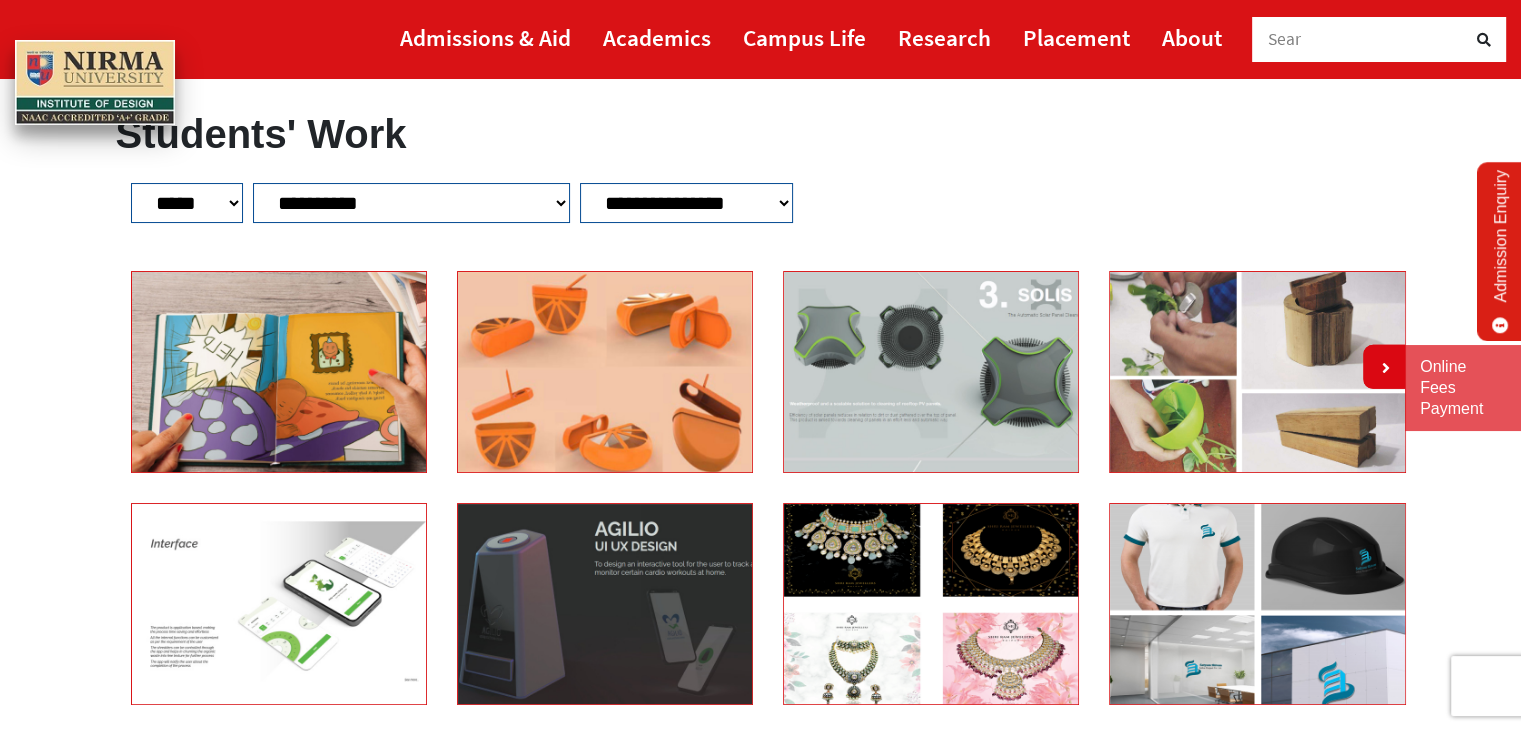 select on "**" 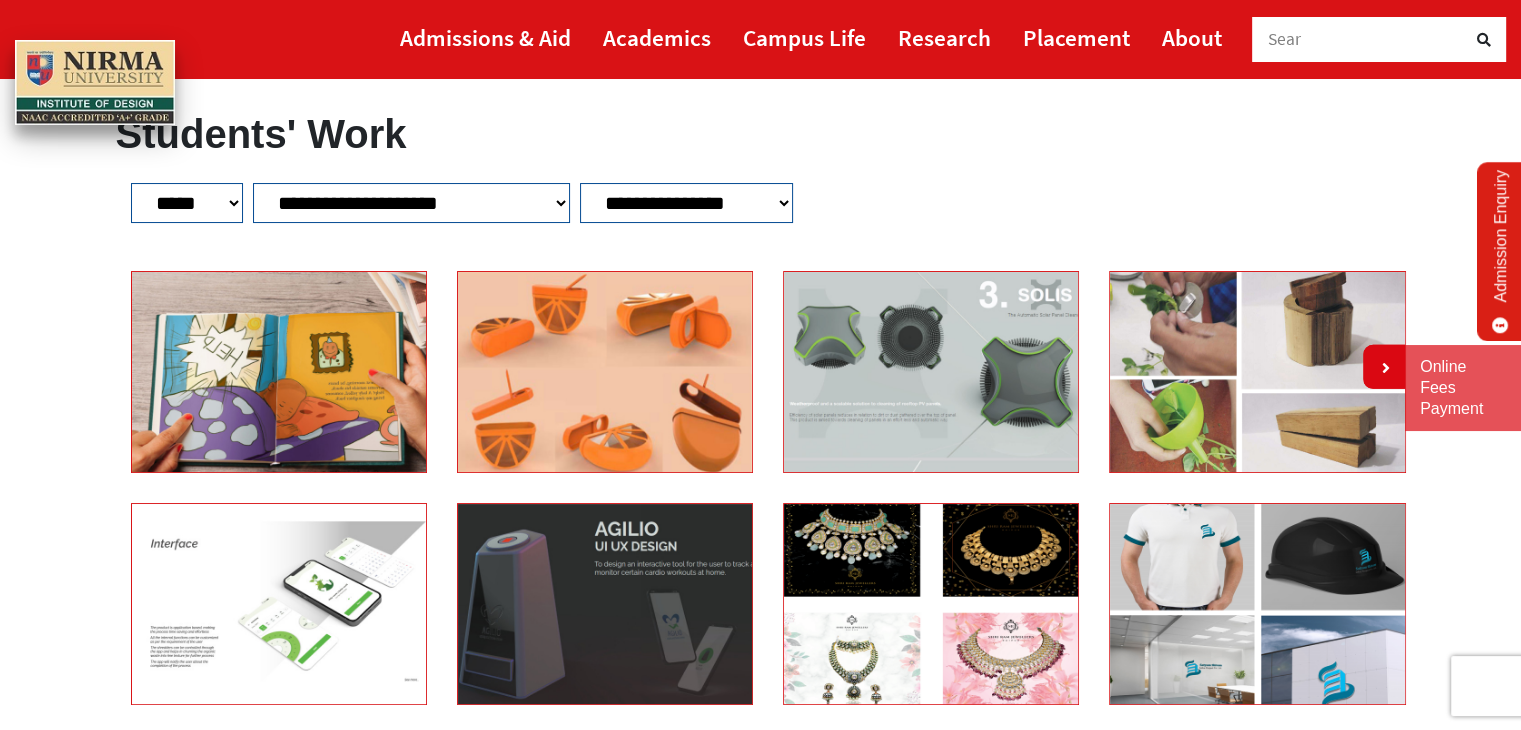 click on "**********" at bounding box center (411, 203) 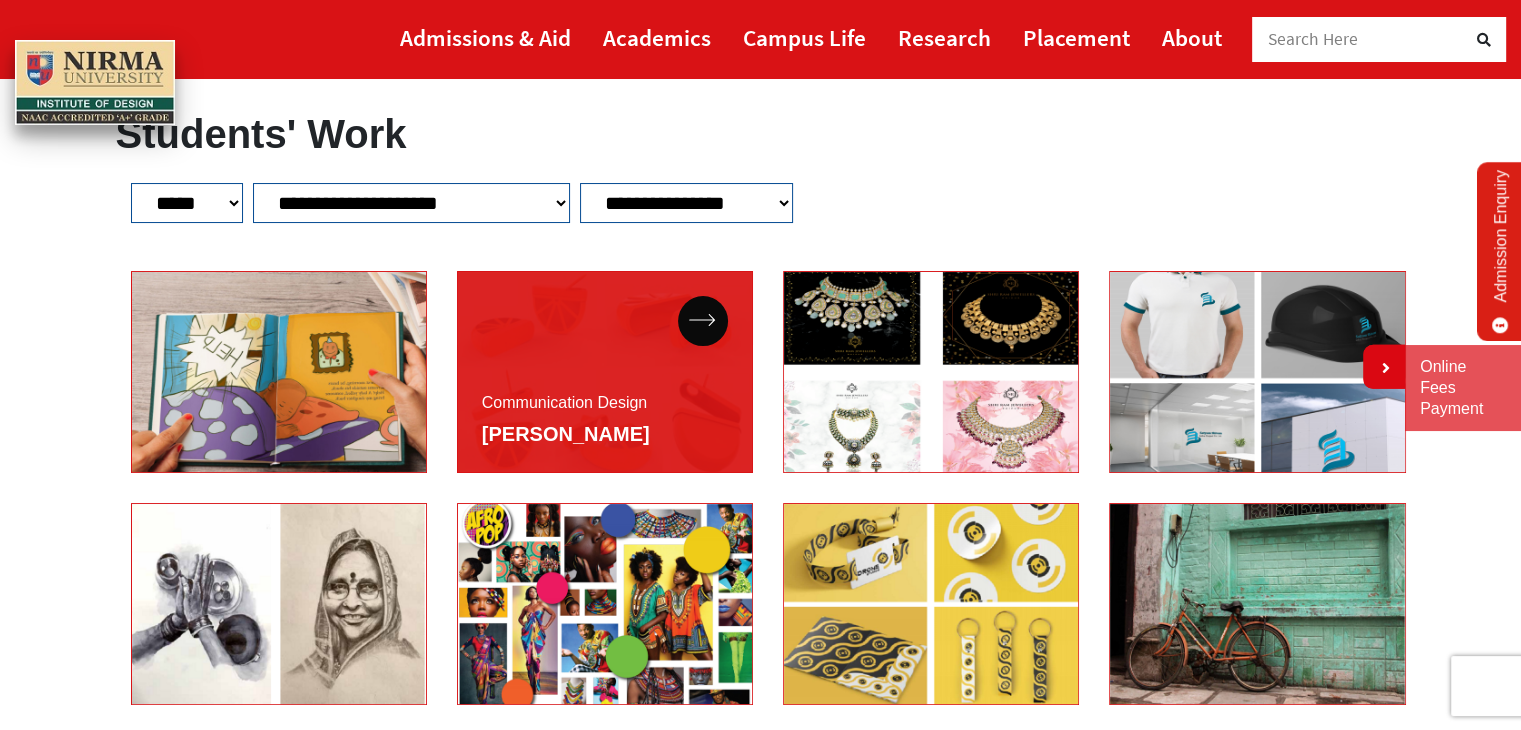 click on "Shriya Jain" at bounding box center (566, 434) 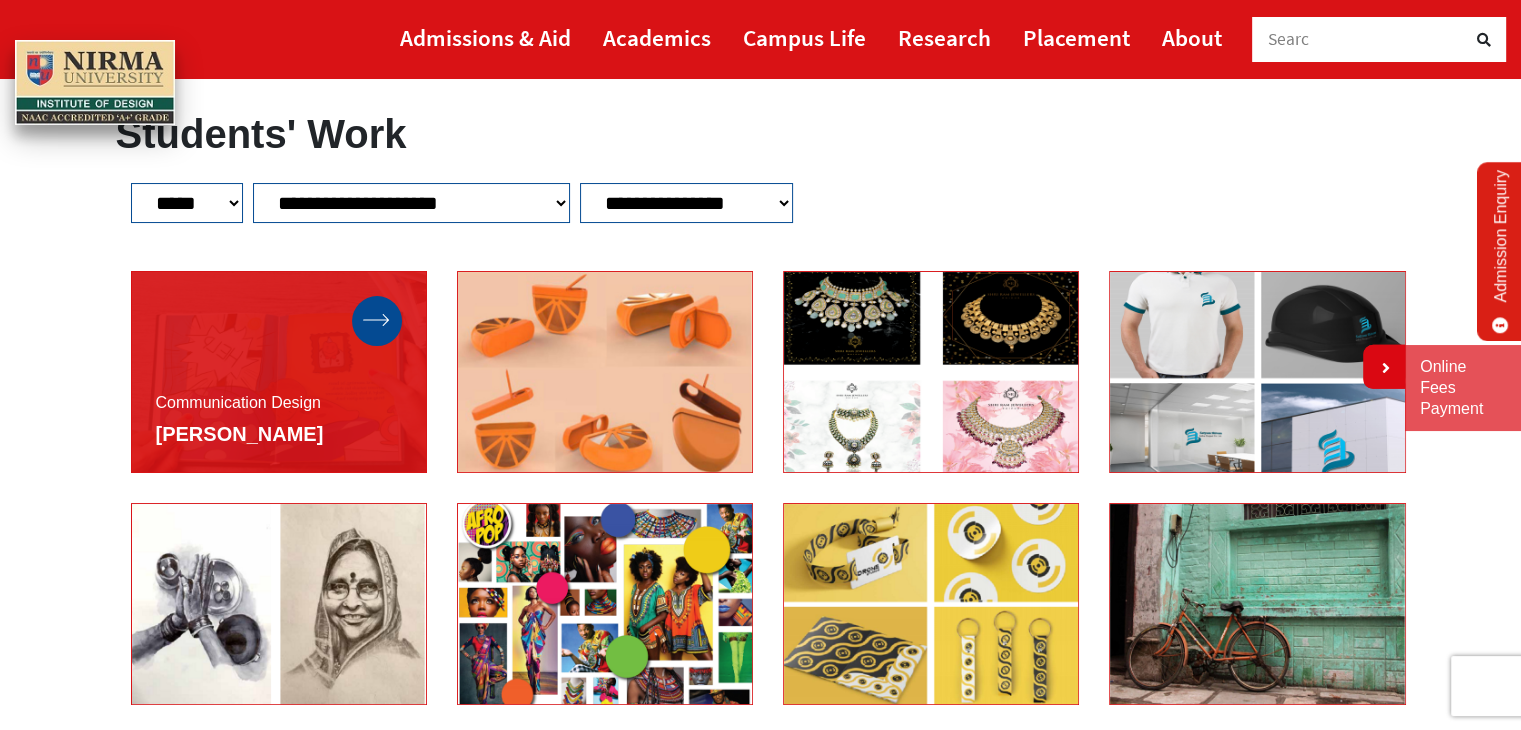 click 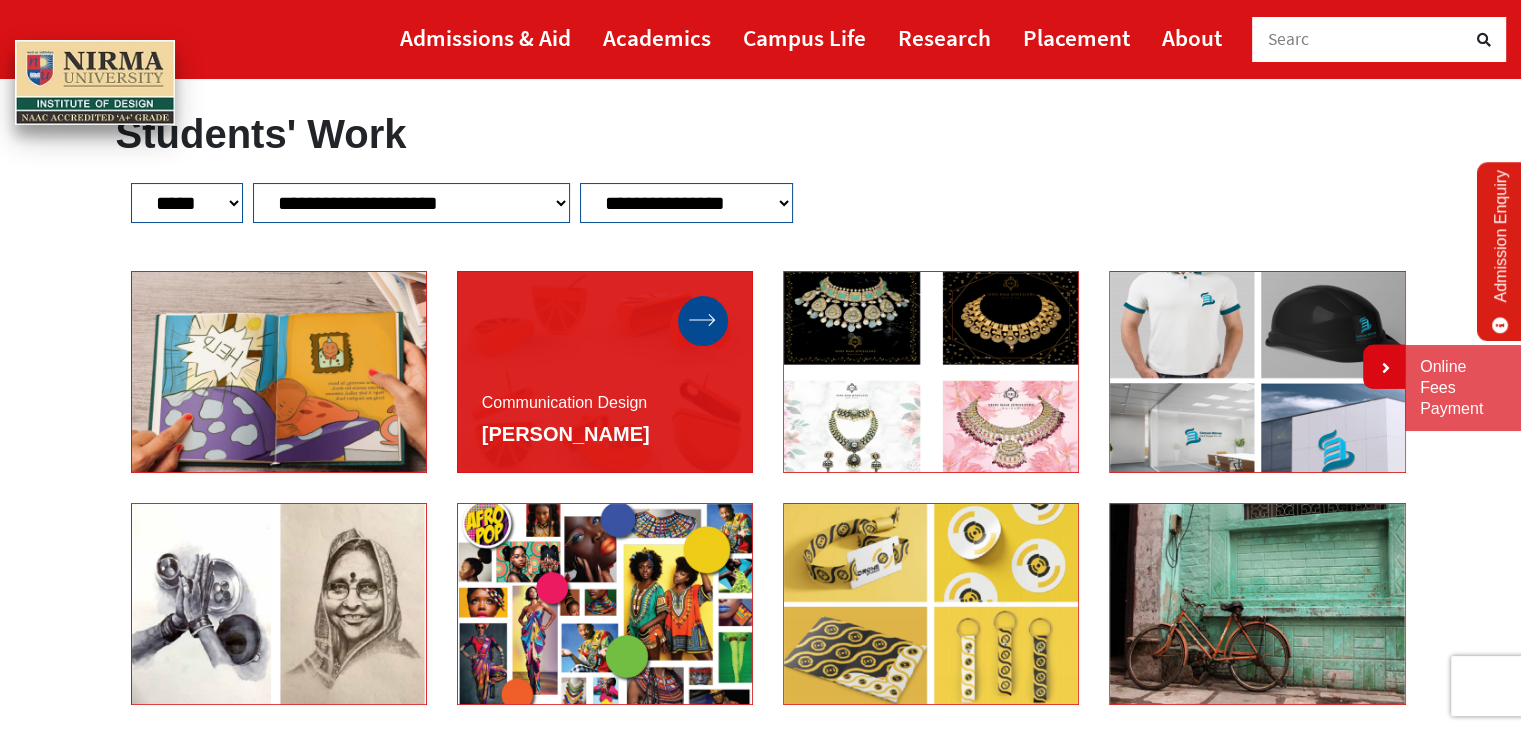 click at bounding box center (703, 321) 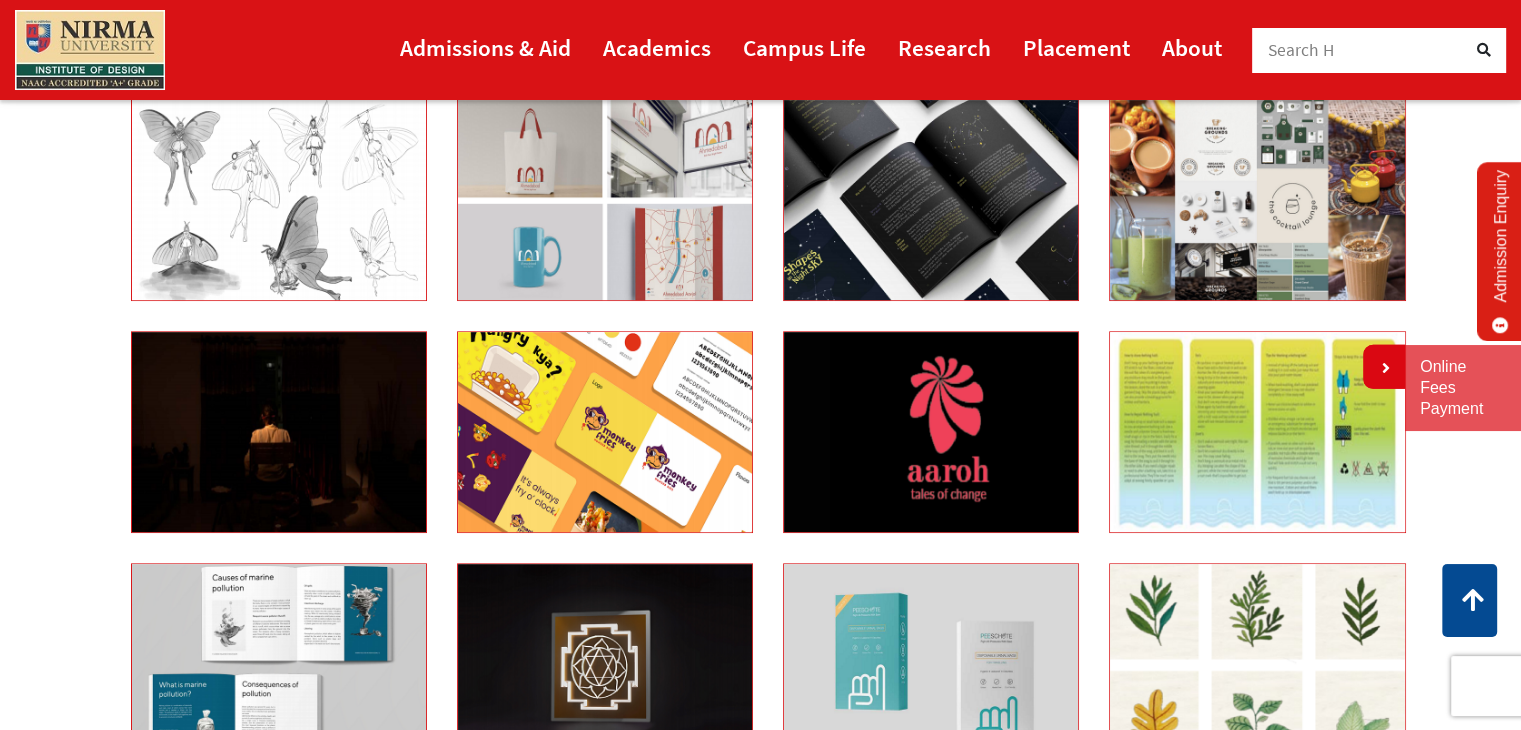scroll, scrollTop: 828, scrollLeft: 0, axis: vertical 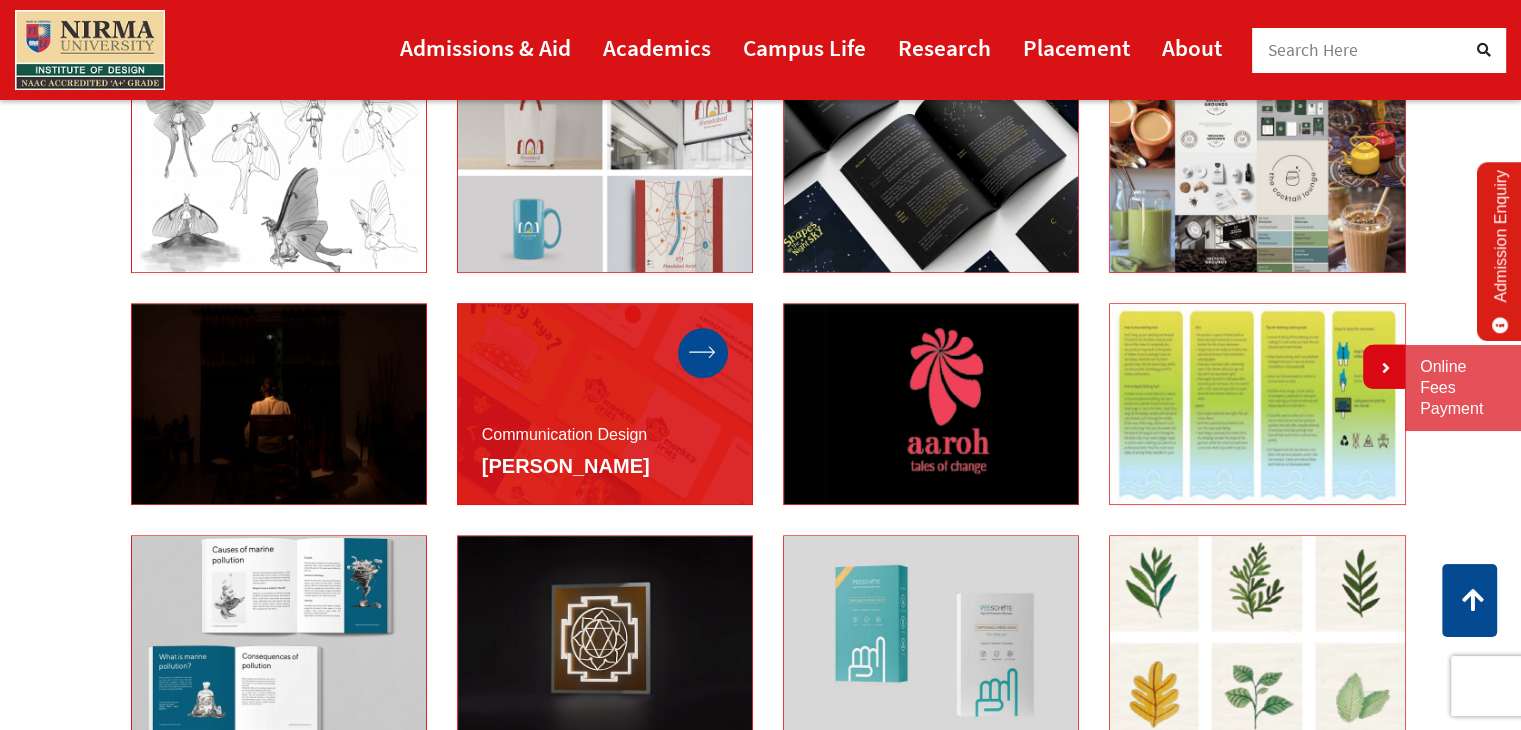 click at bounding box center (703, 353) 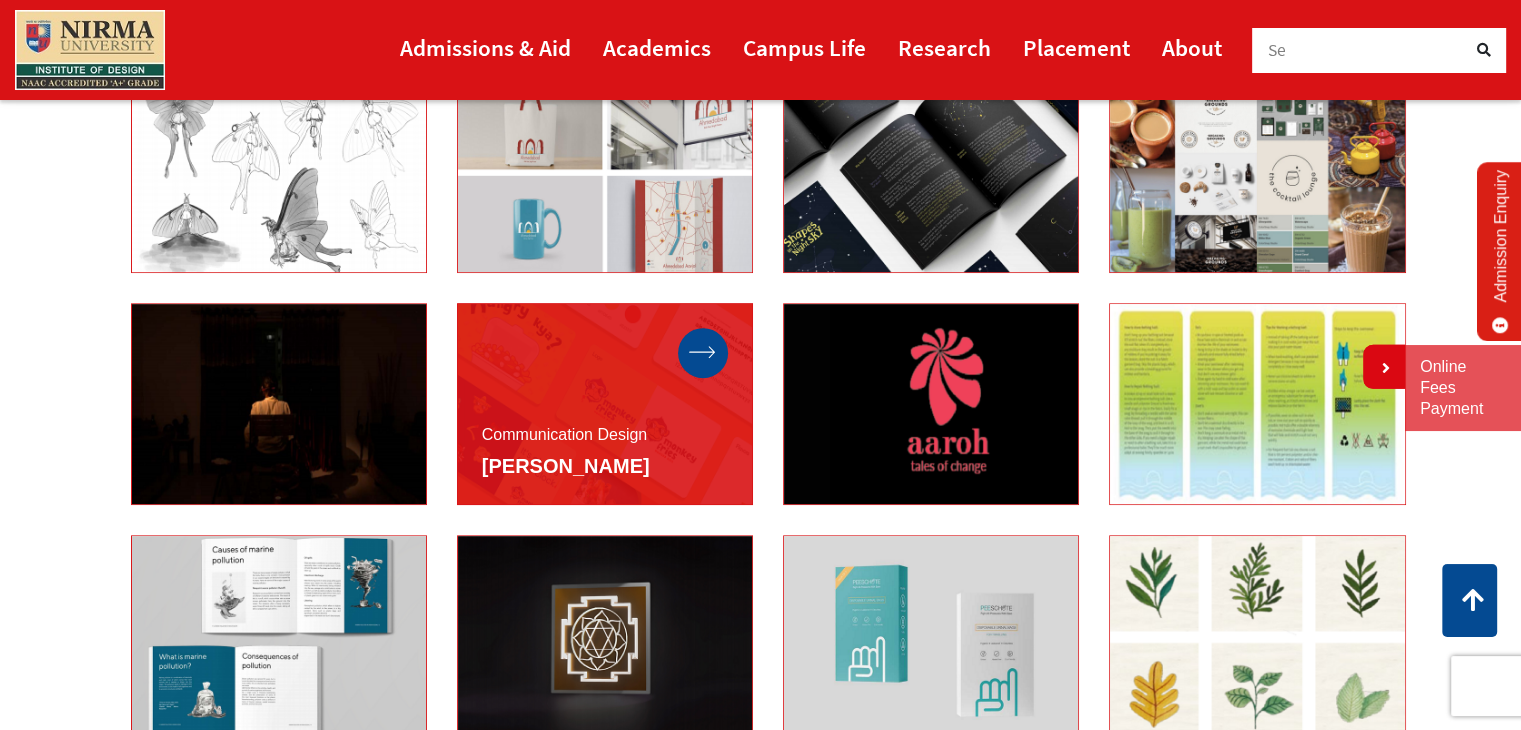 click at bounding box center [703, 353] 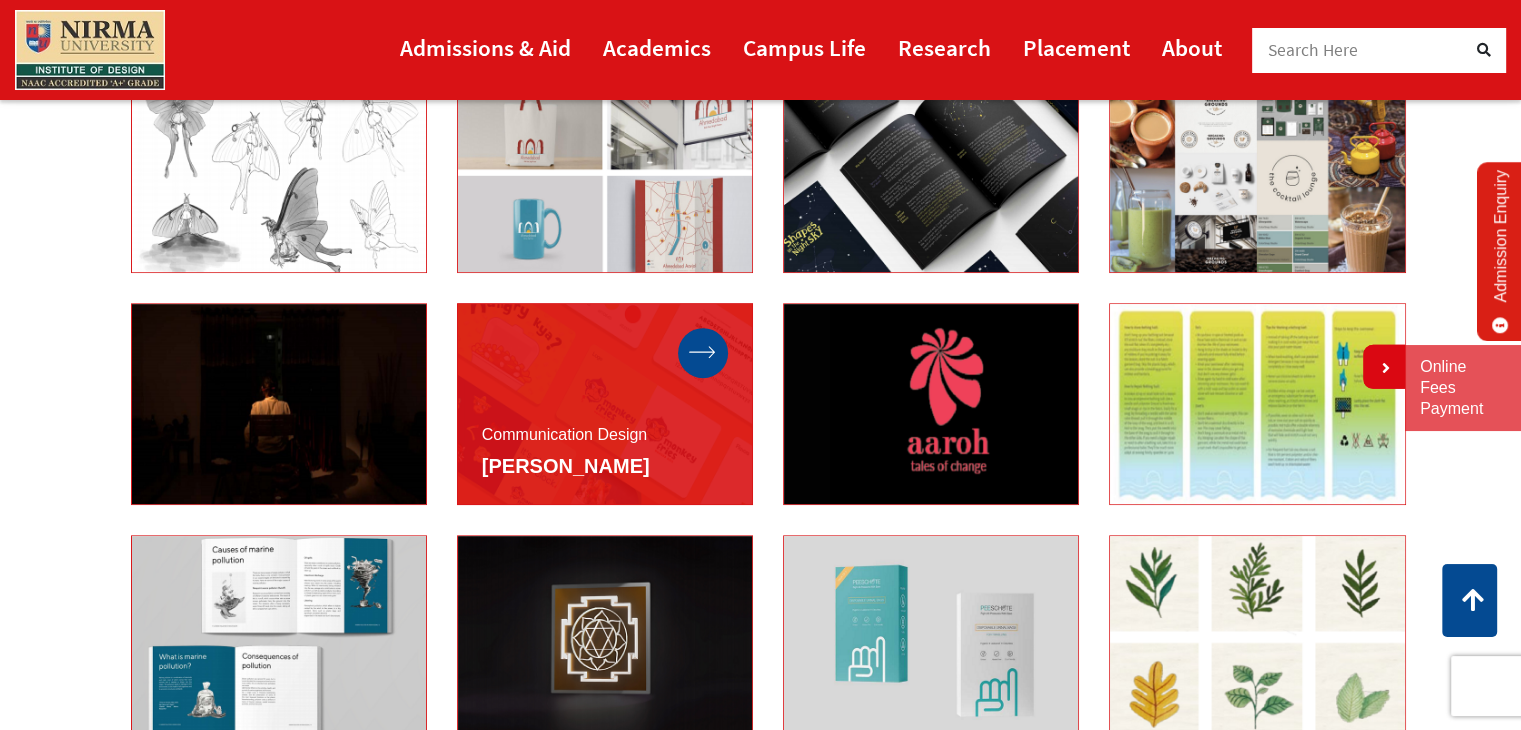 click at bounding box center (703, 353) 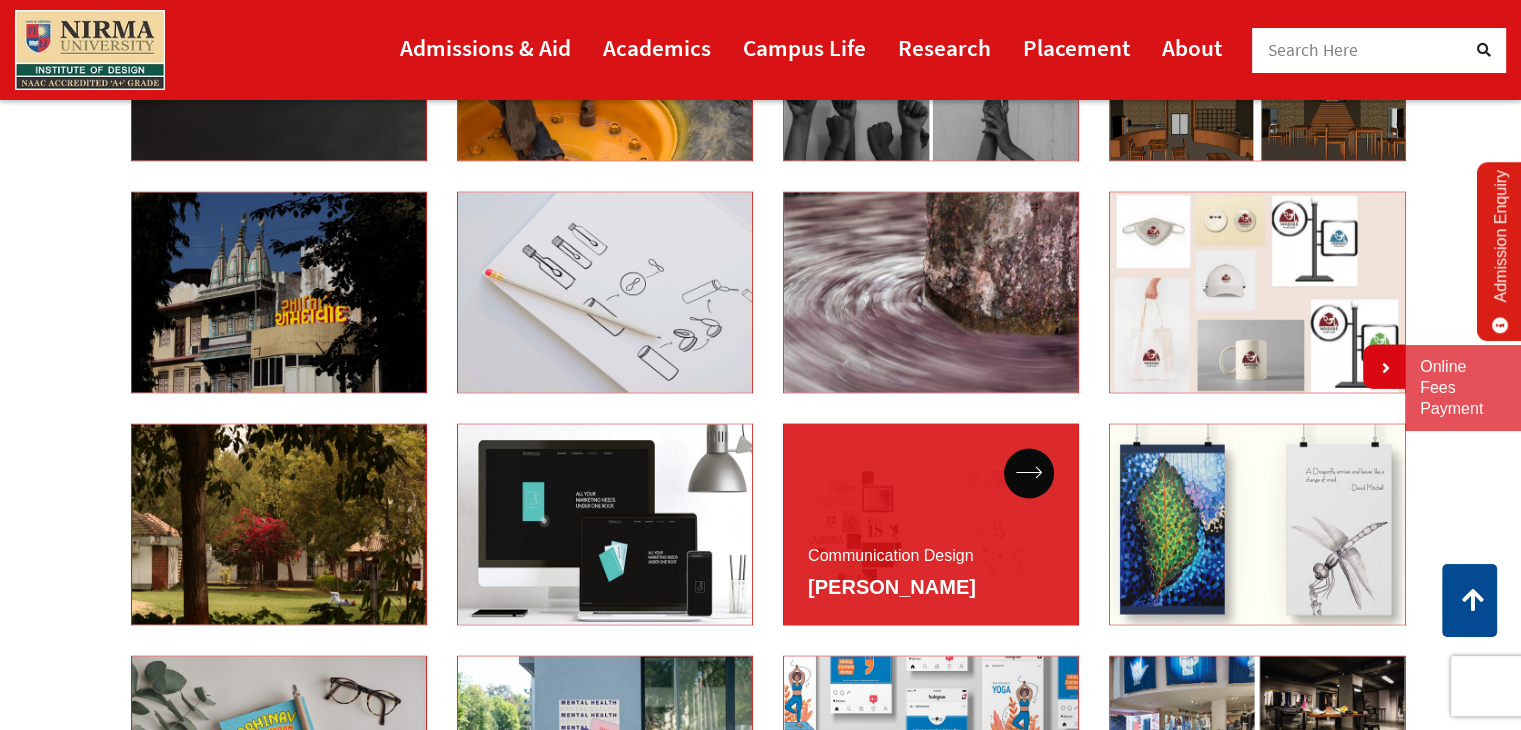 scroll, scrollTop: 3490, scrollLeft: 0, axis: vertical 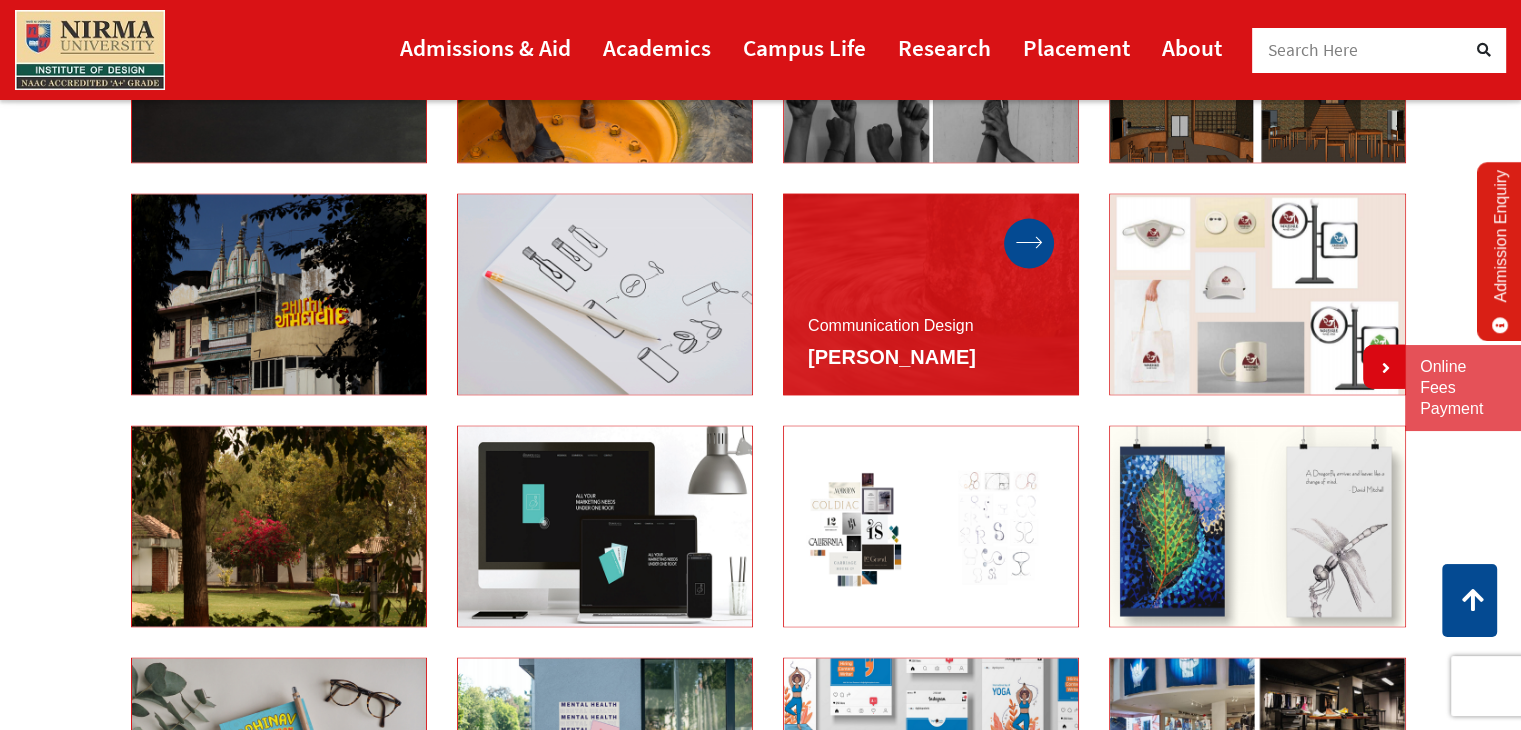 click 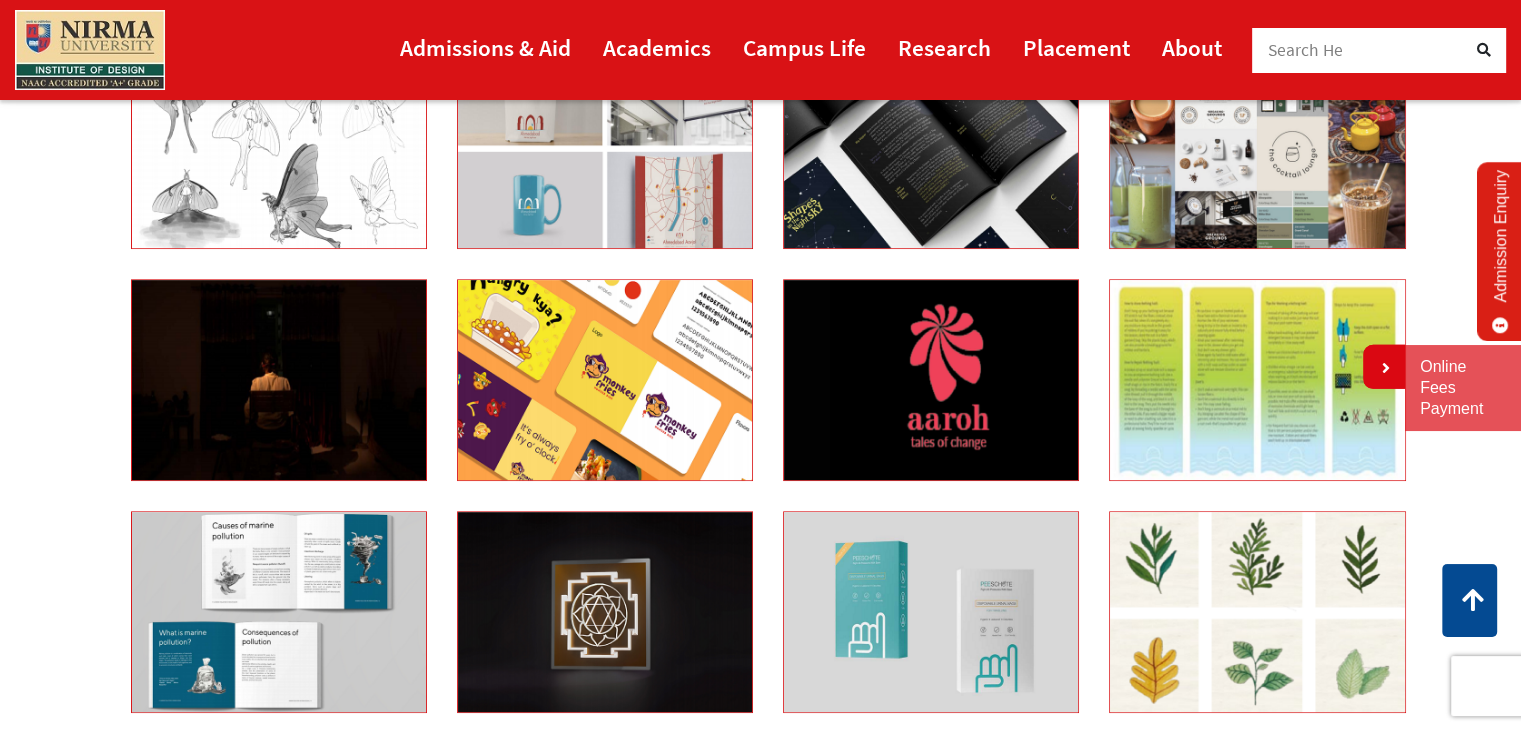 scroll, scrollTop: 856, scrollLeft: 0, axis: vertical 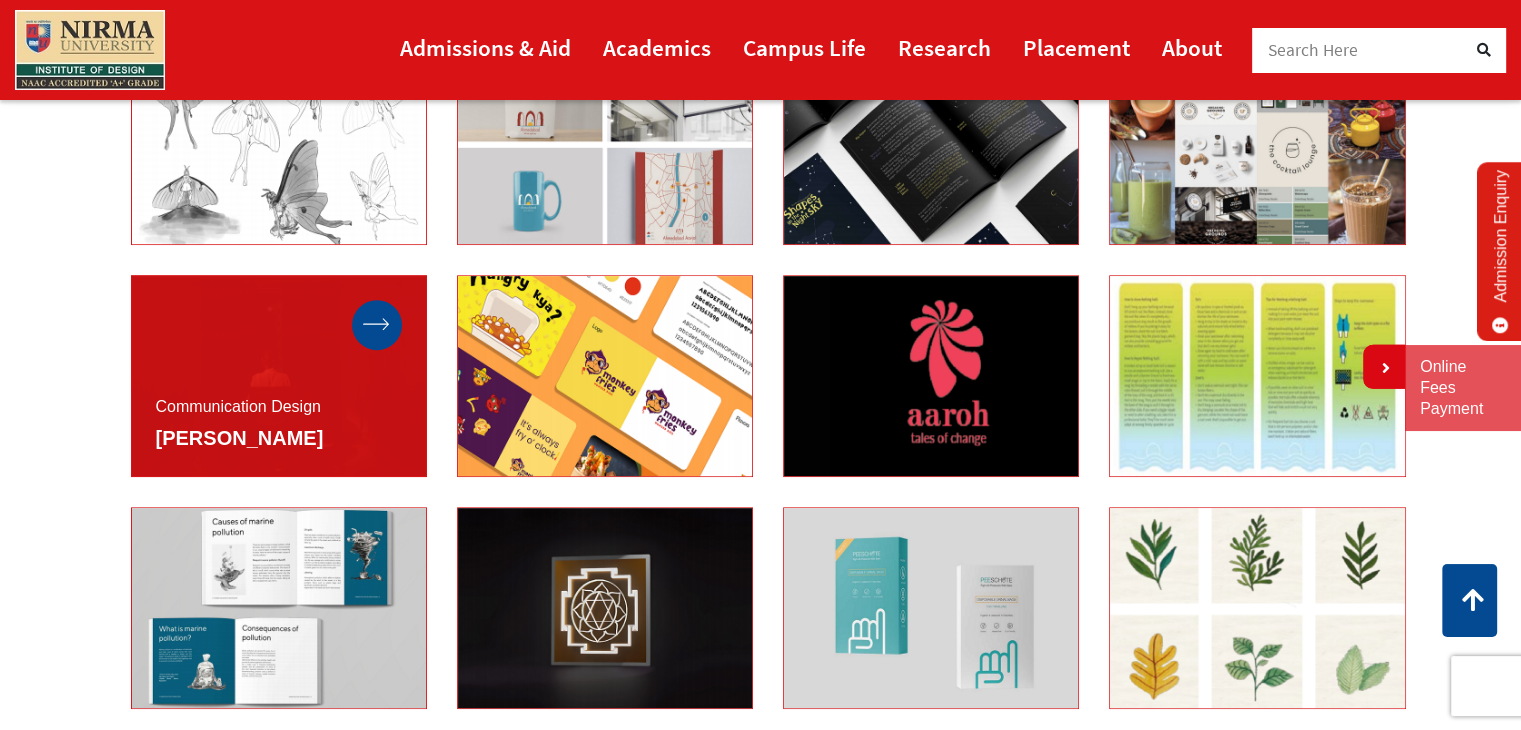 click 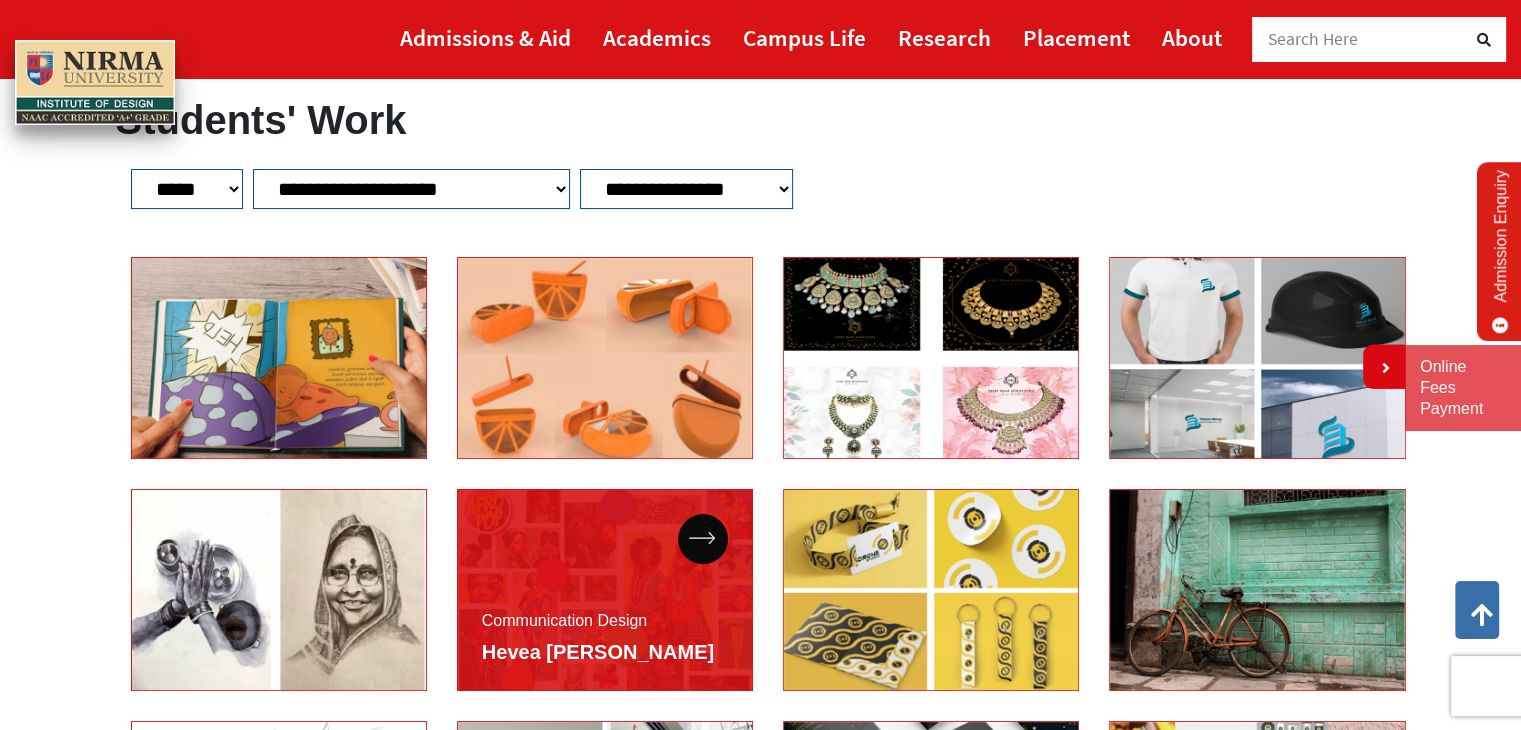 scroll, scrollTop: 0, scrollLeft: 0, axis: both 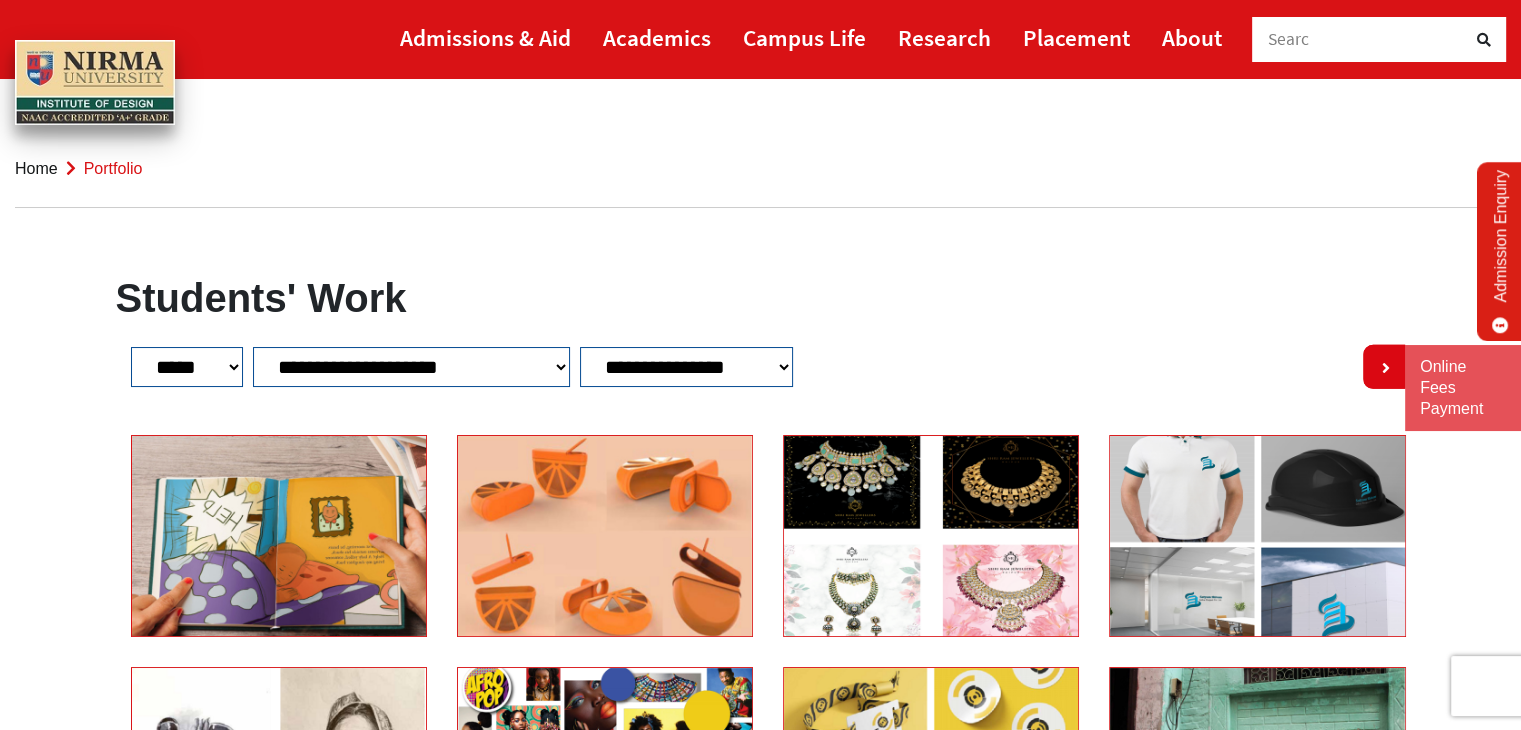 click on "**********" at bounding box center (761, 2790) 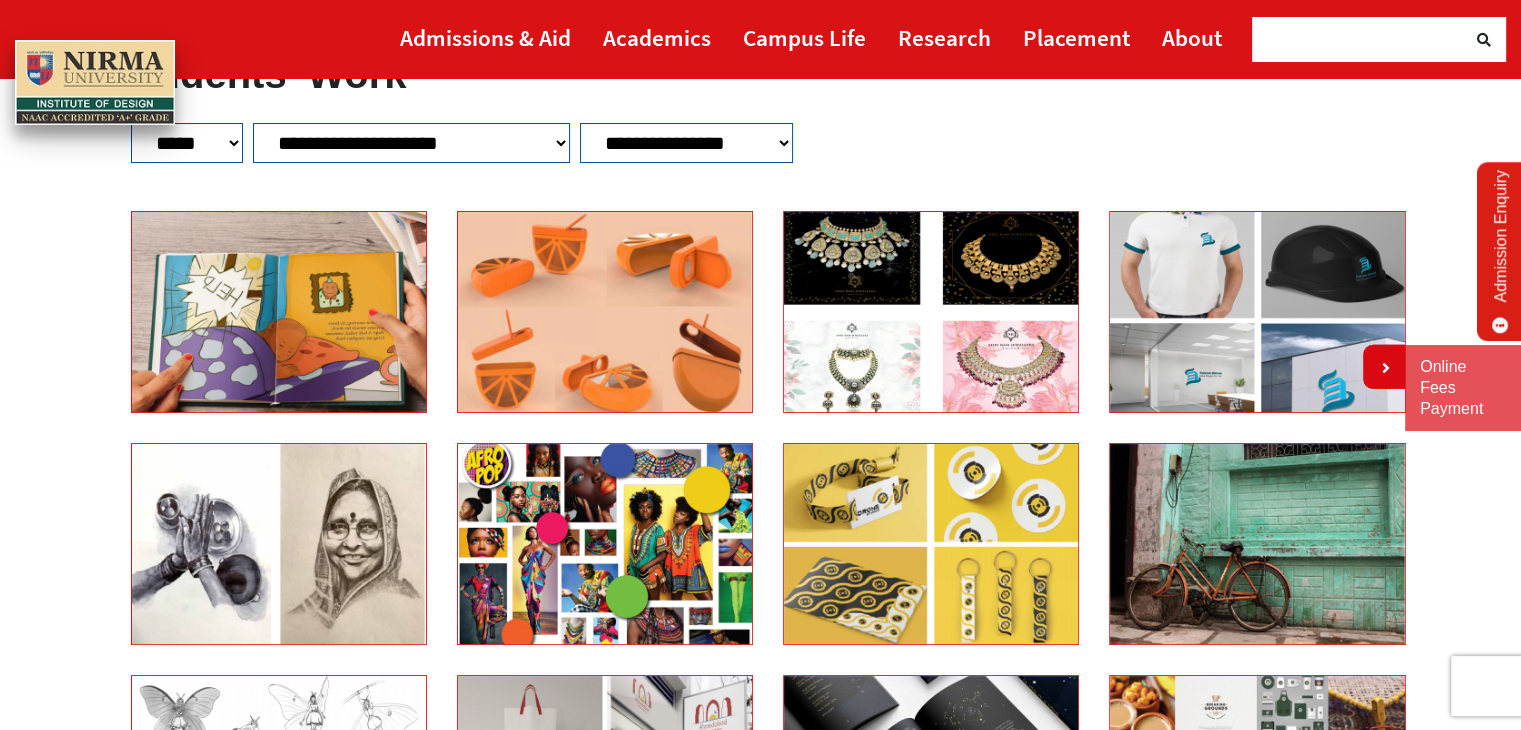scroll, scrollTop: 239, scrollLeft: 0, axis: vertical 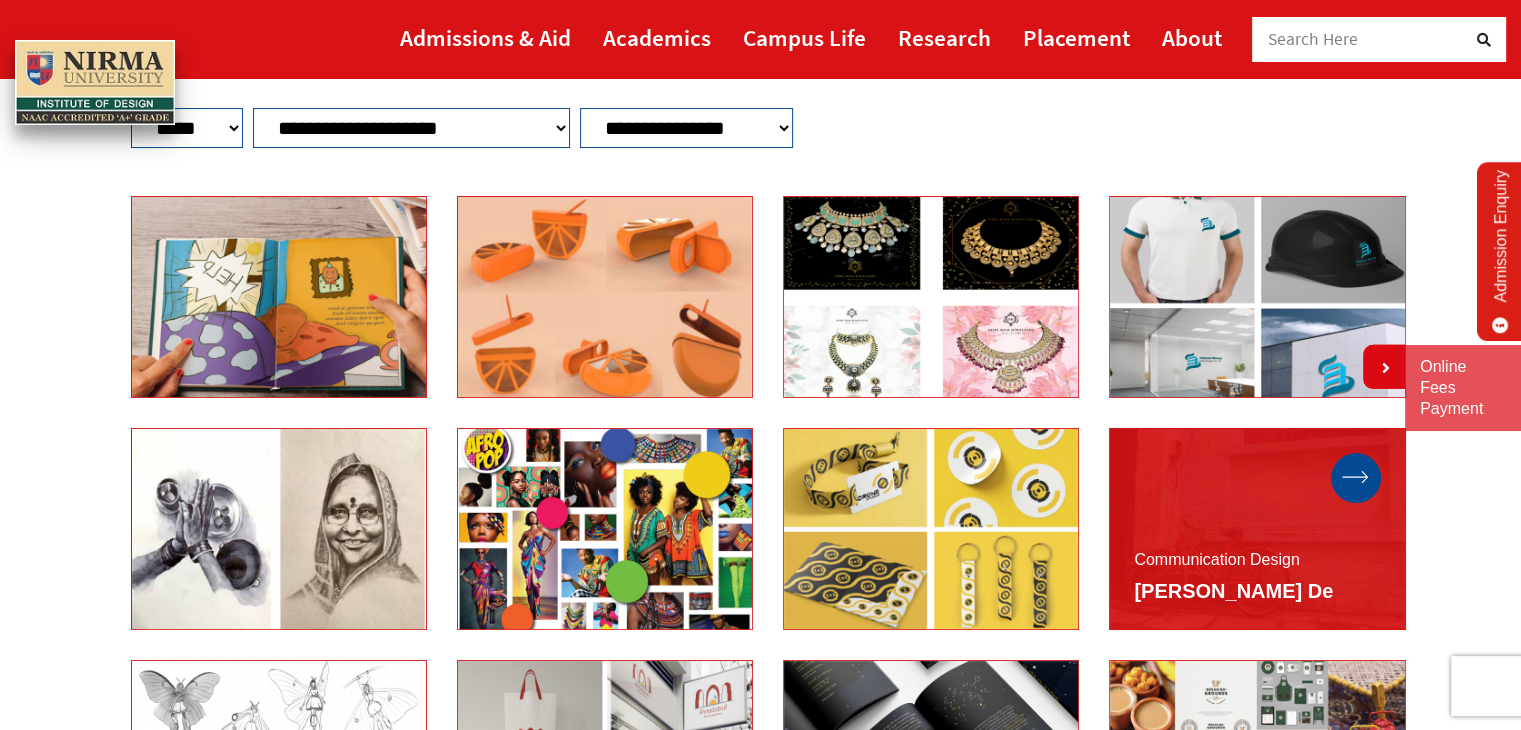 click 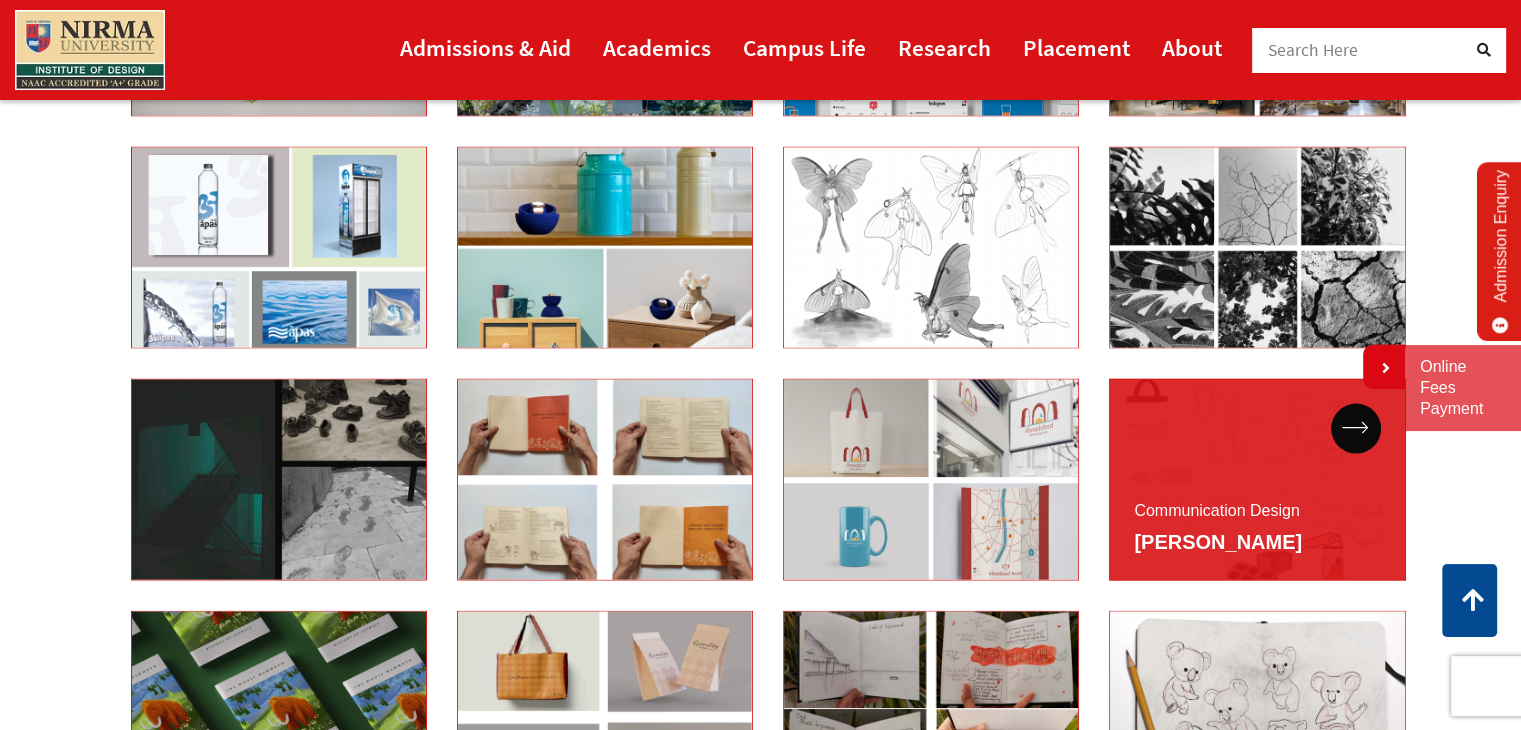 scroll, scrollTop: 4232, scrollLeft: 0, axis: vertical 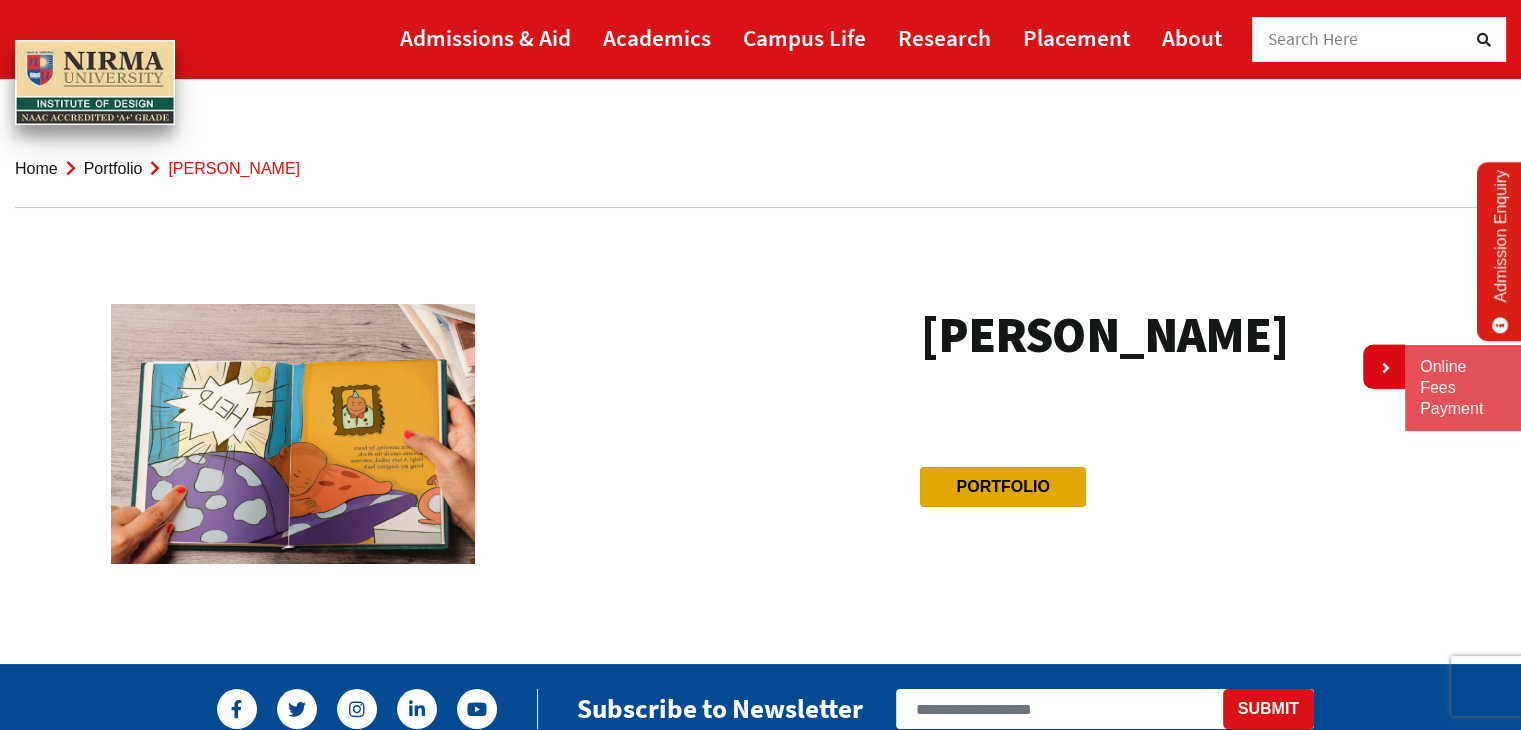 click on "Portfolio" at bounding box center (1002, 486) 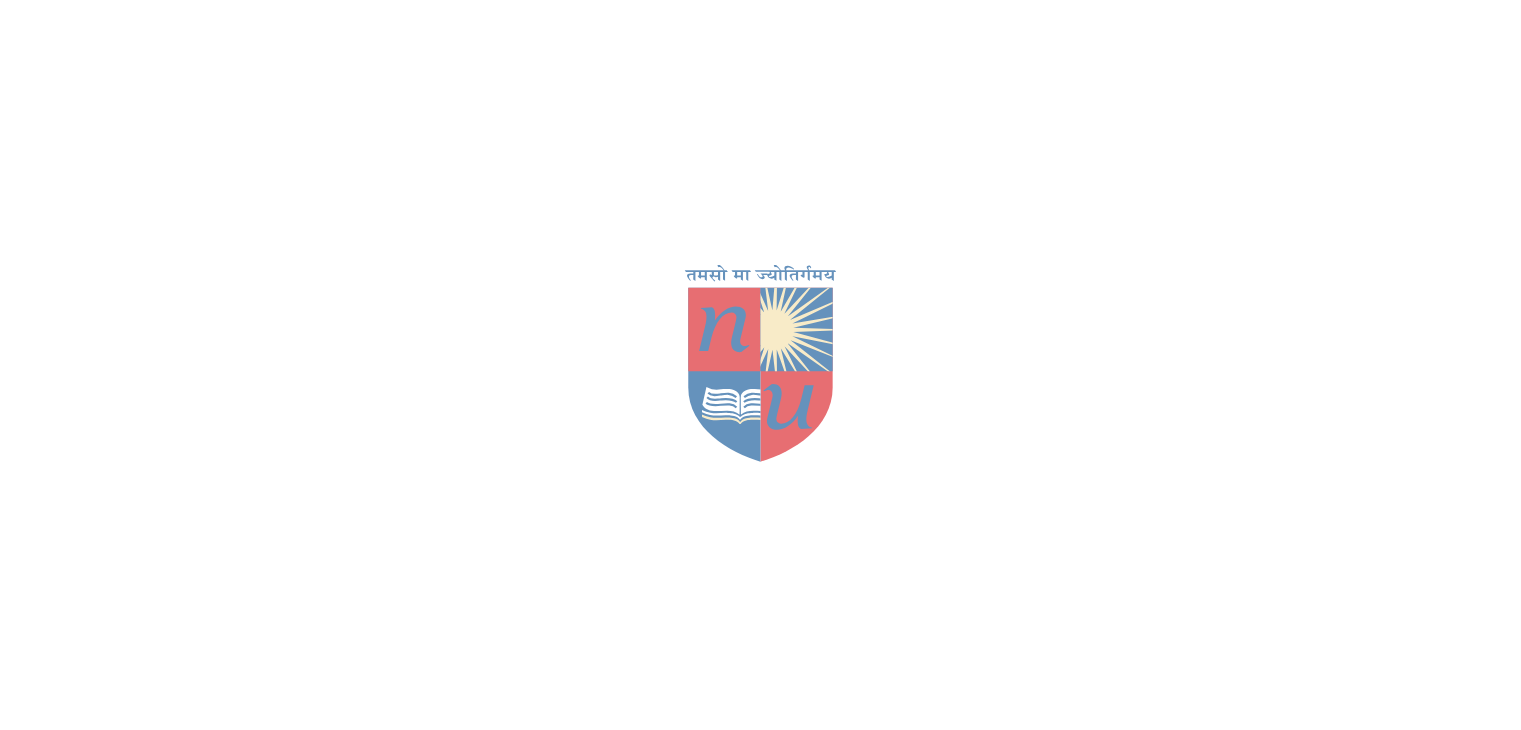 scroll, scrollTop: 0, scrollLeft: 0, axis: both 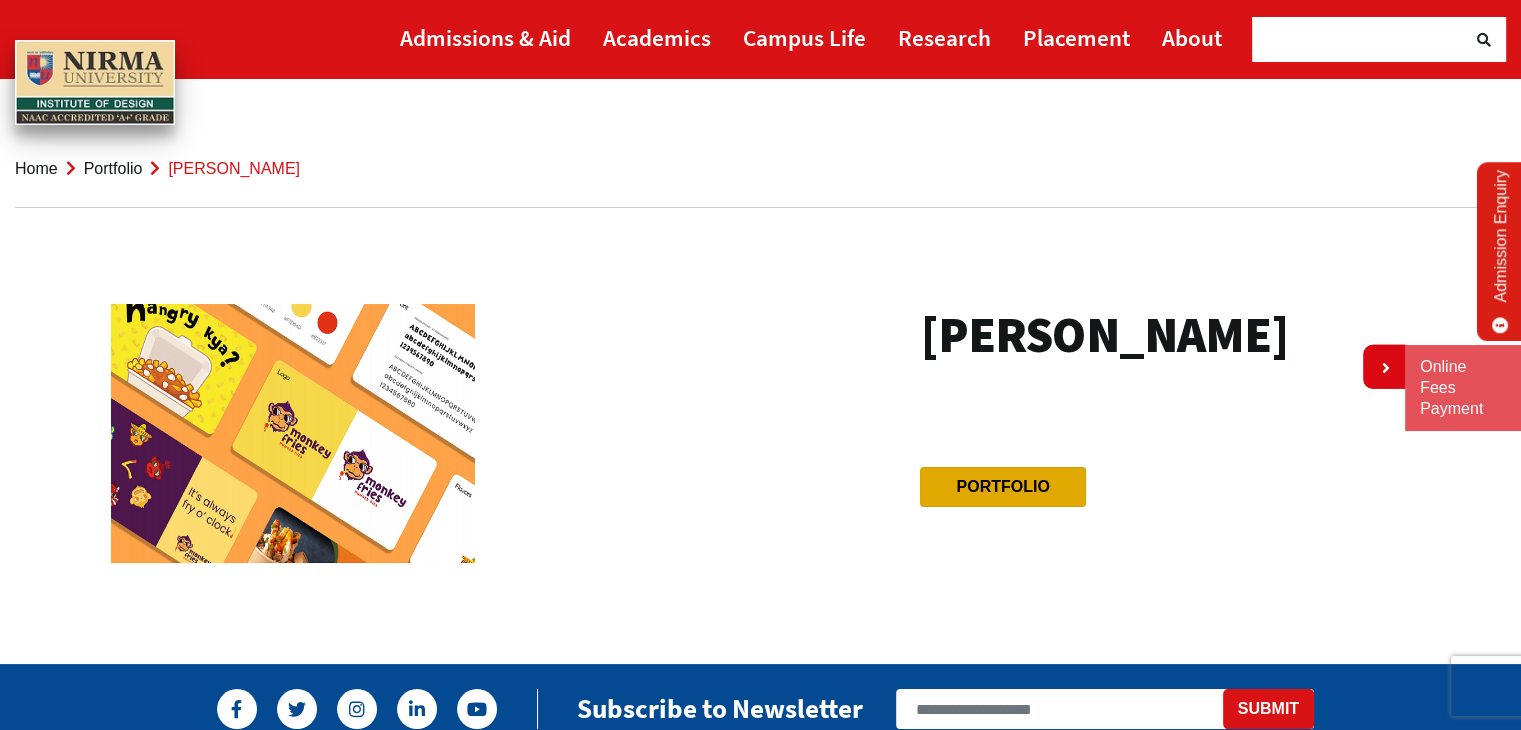 click on "Portfolio" at bounding box center [1002, 486] 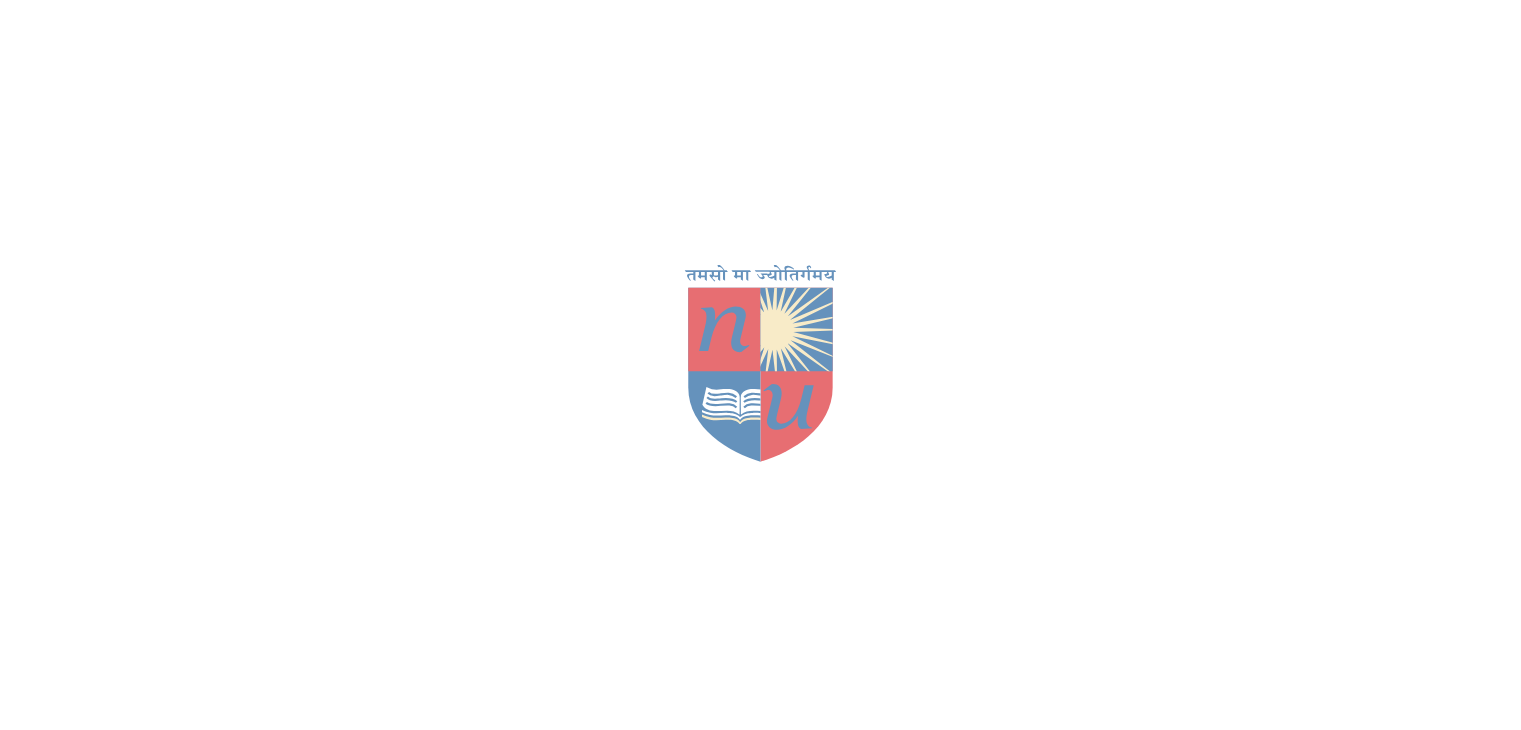 scroll, scrollTop: 0, scrollLeft: 0, axis: both 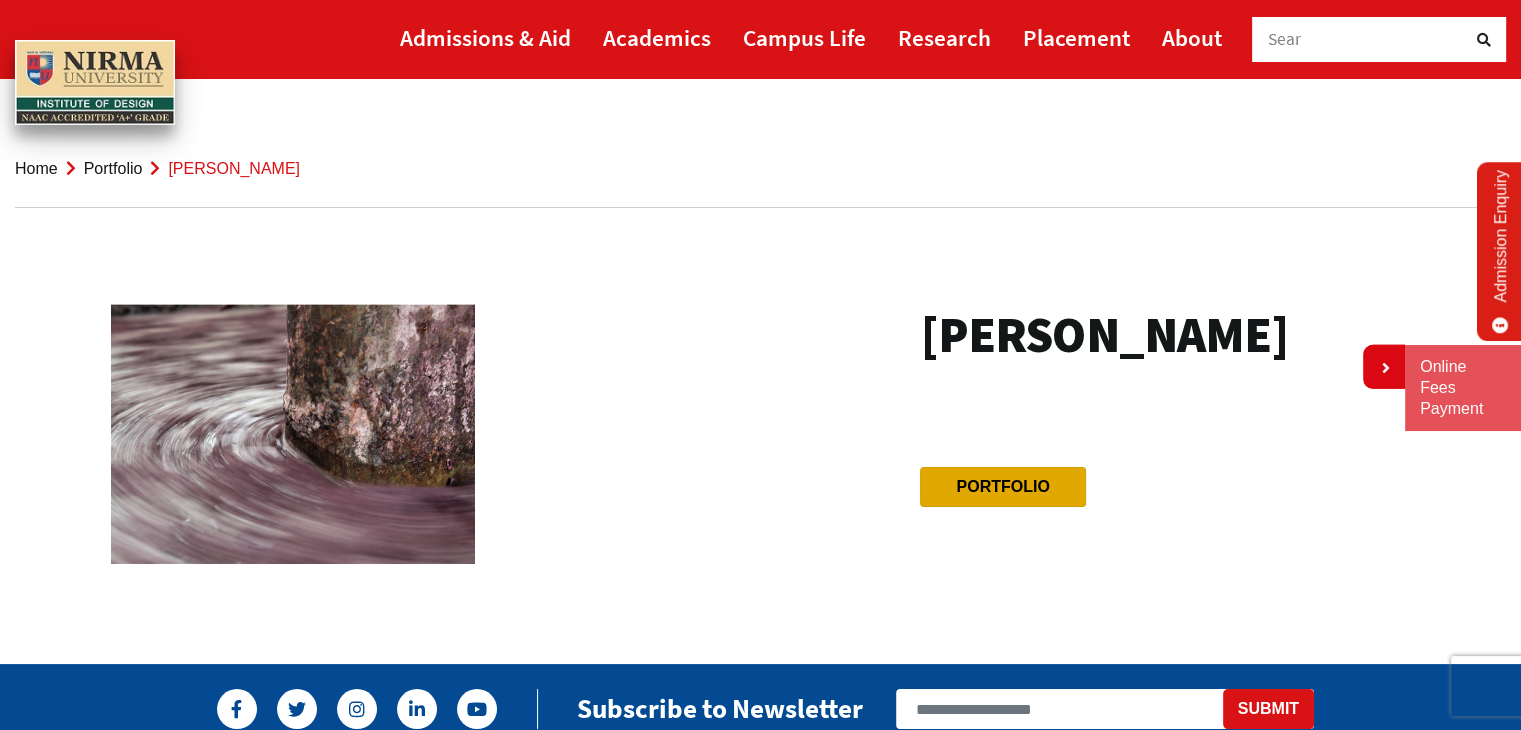 click on "Portfolio" at bounding box center (1002, 487) 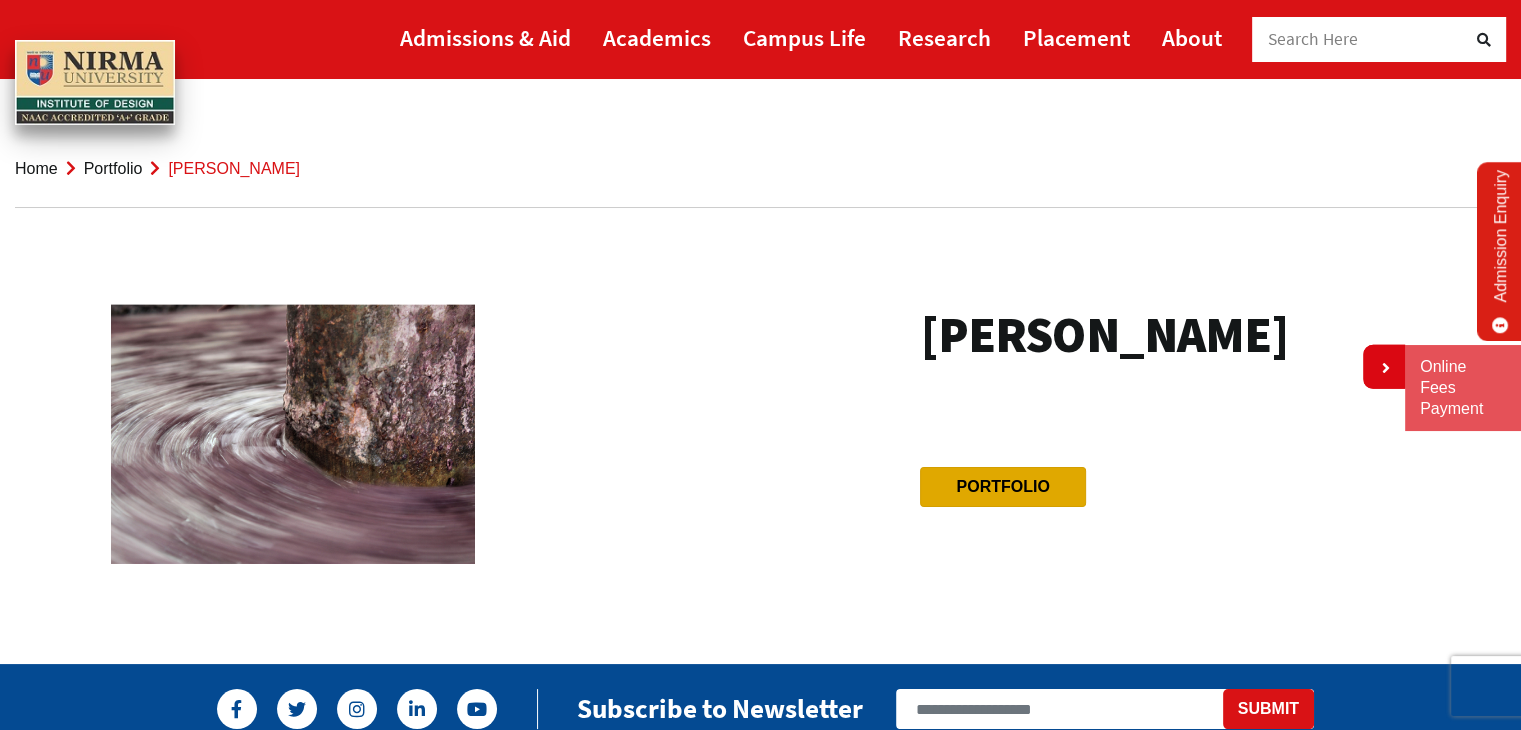 click on "Portfolio" at bounding box center [1002, 486] 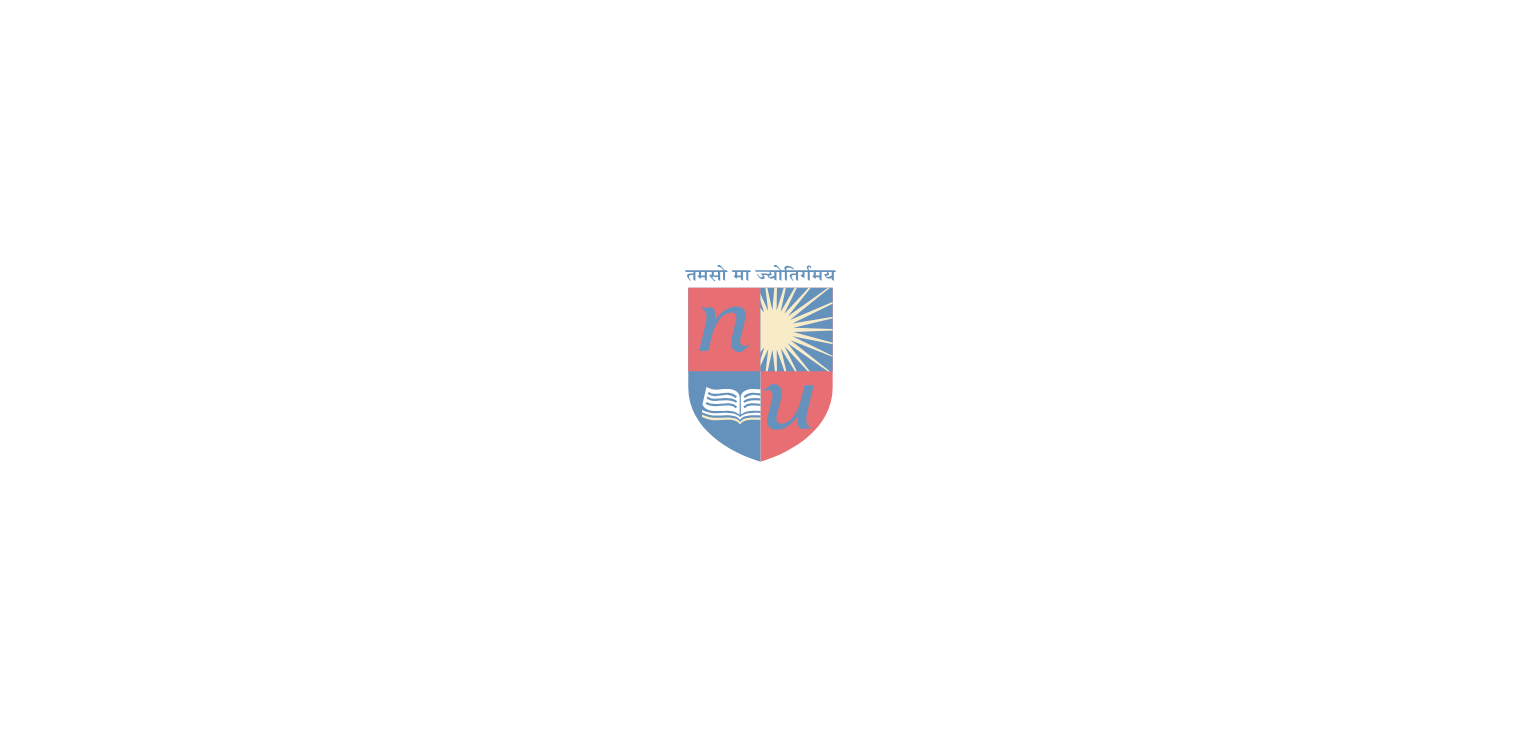 scroll, scrollTop: 0, scrollLeft: 0, axis: both 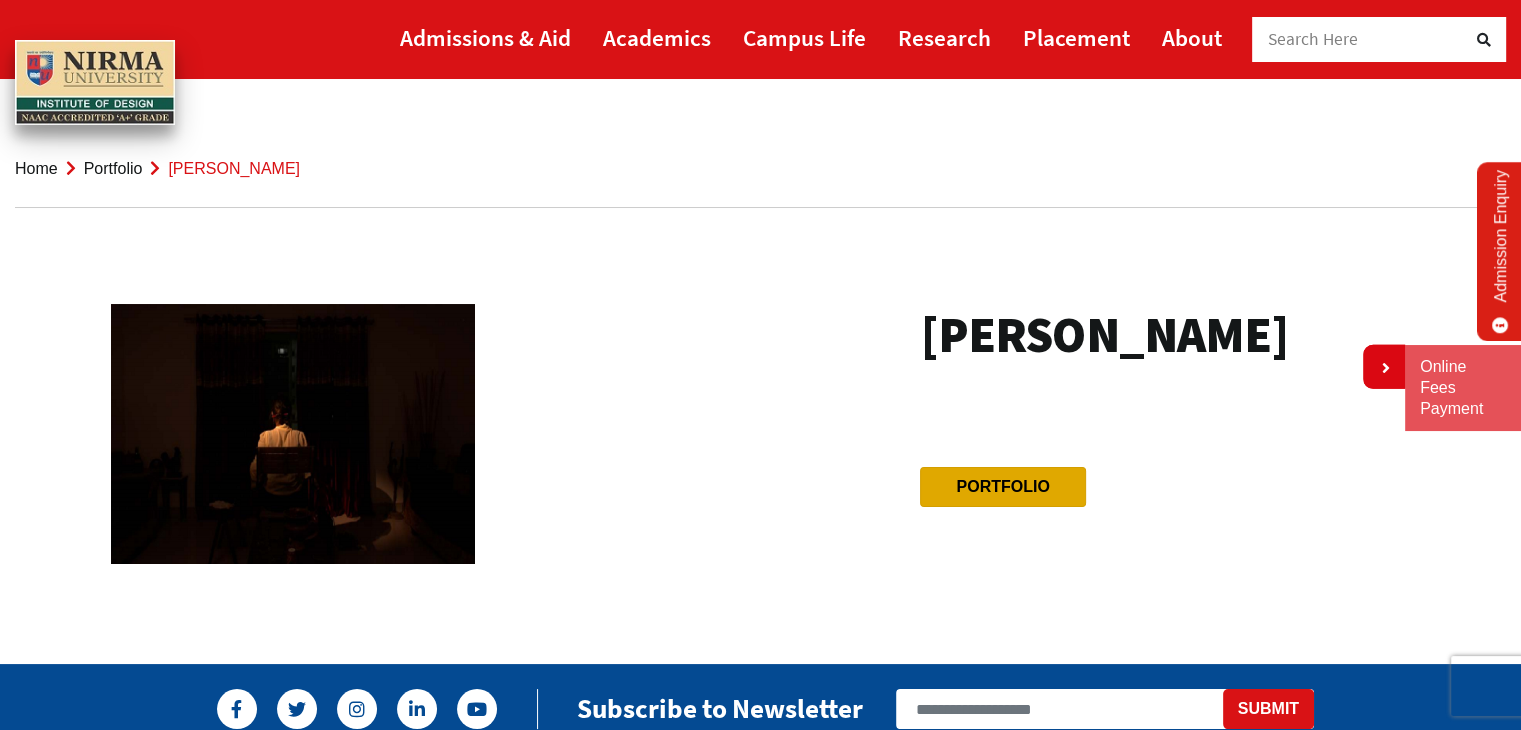 click on "Portfolio" at bounding box center [1002, 486] 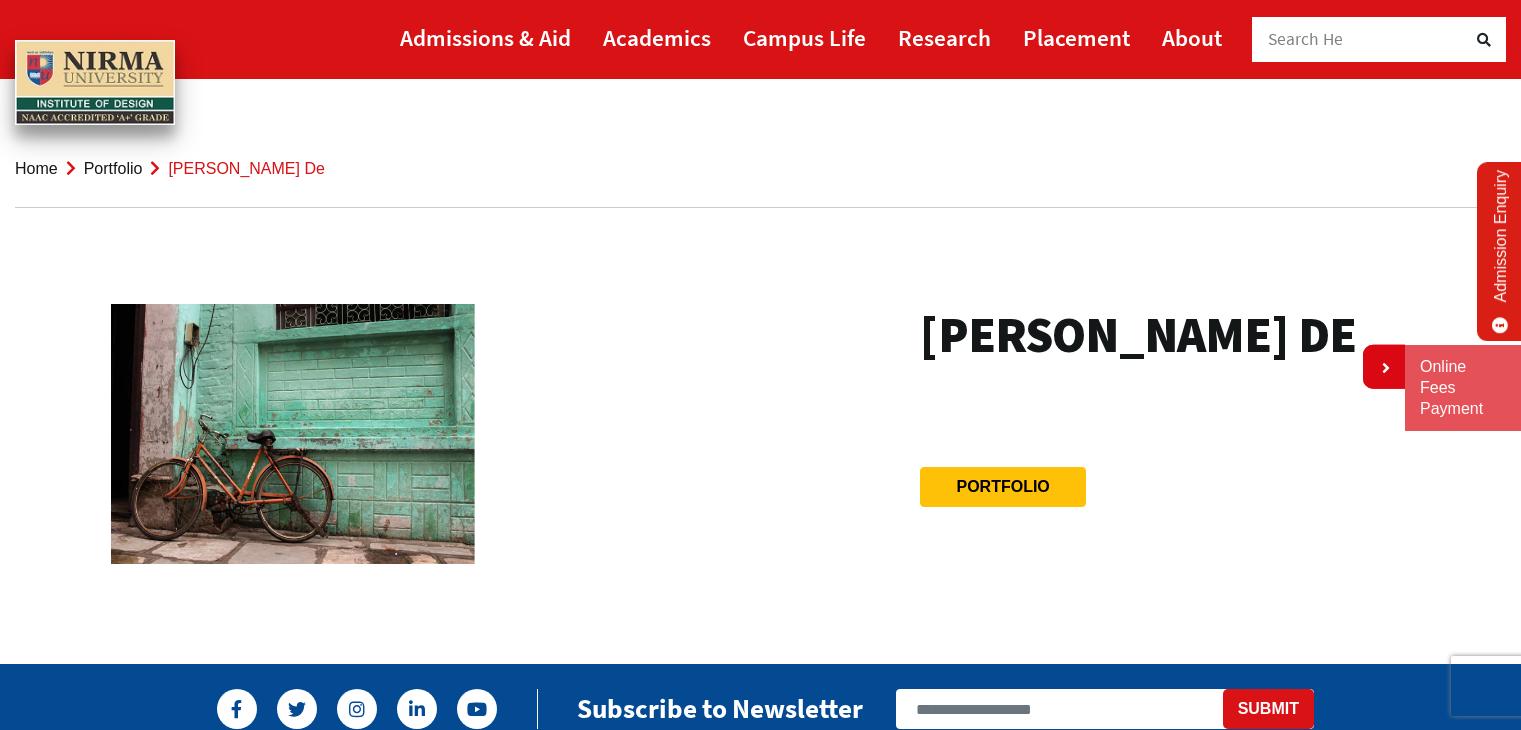 scroll, scrollTop: 0, scrollLeft: 0, axis: both 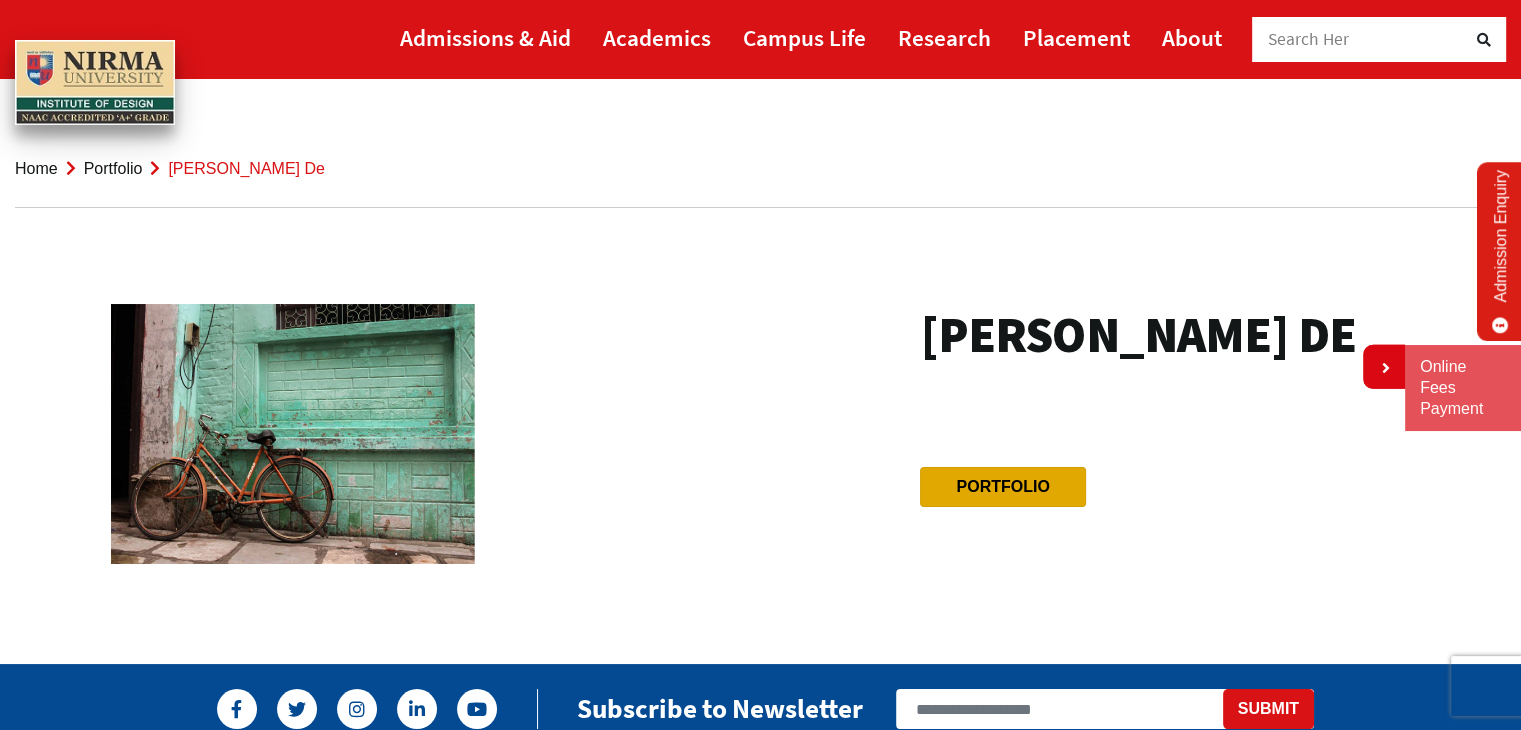 click on "Portfolio" at bounding box center (1002, 486) 